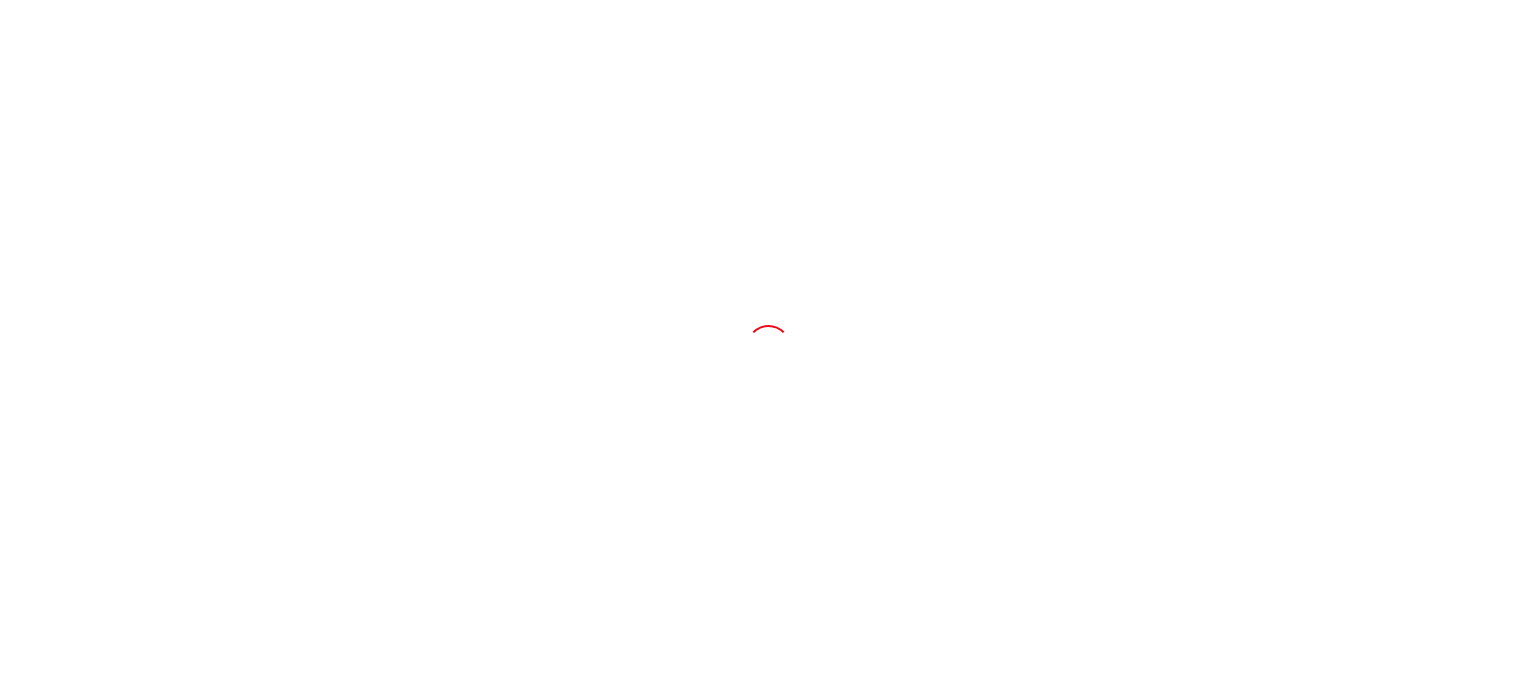 scroll, scrollTop: 0, scrollLeft: 0, axis: both 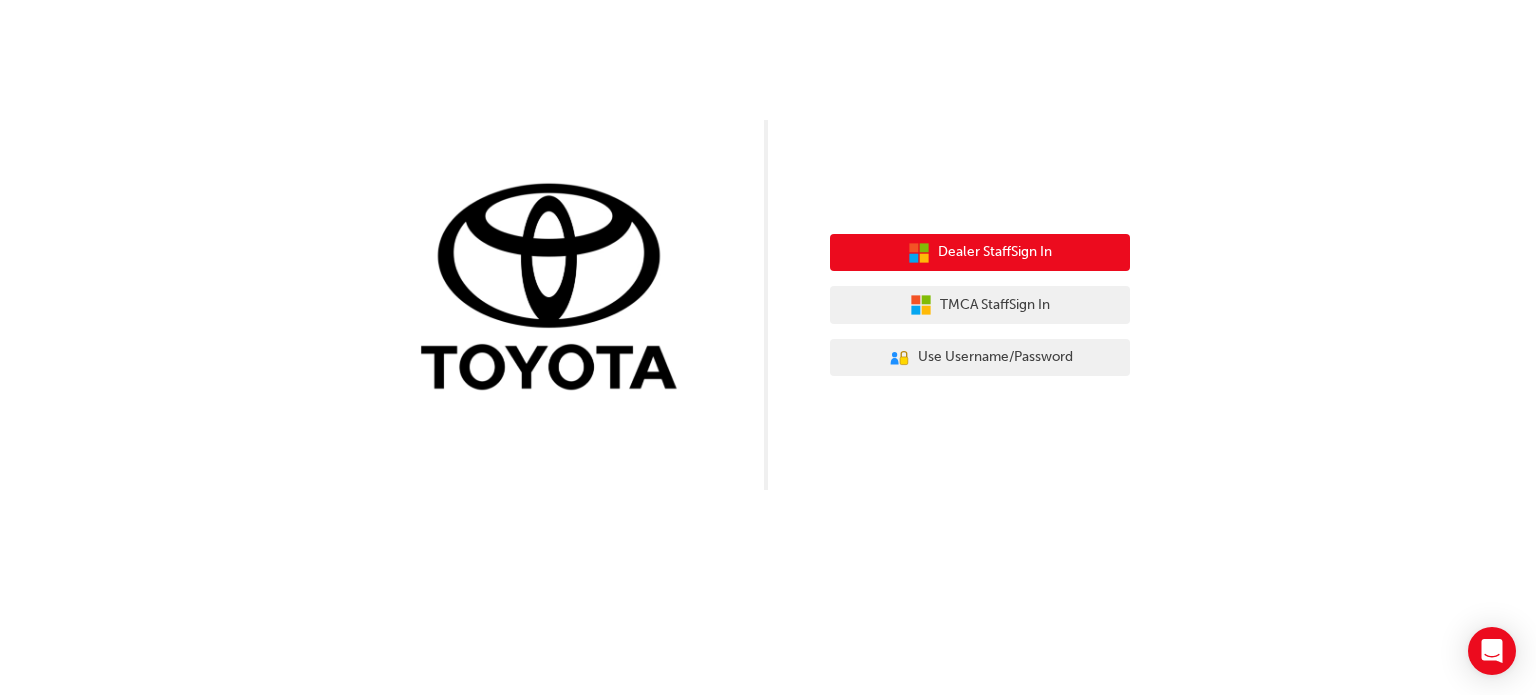click on "Dealer Staff  Sign In" at bounding box center [995, 252] 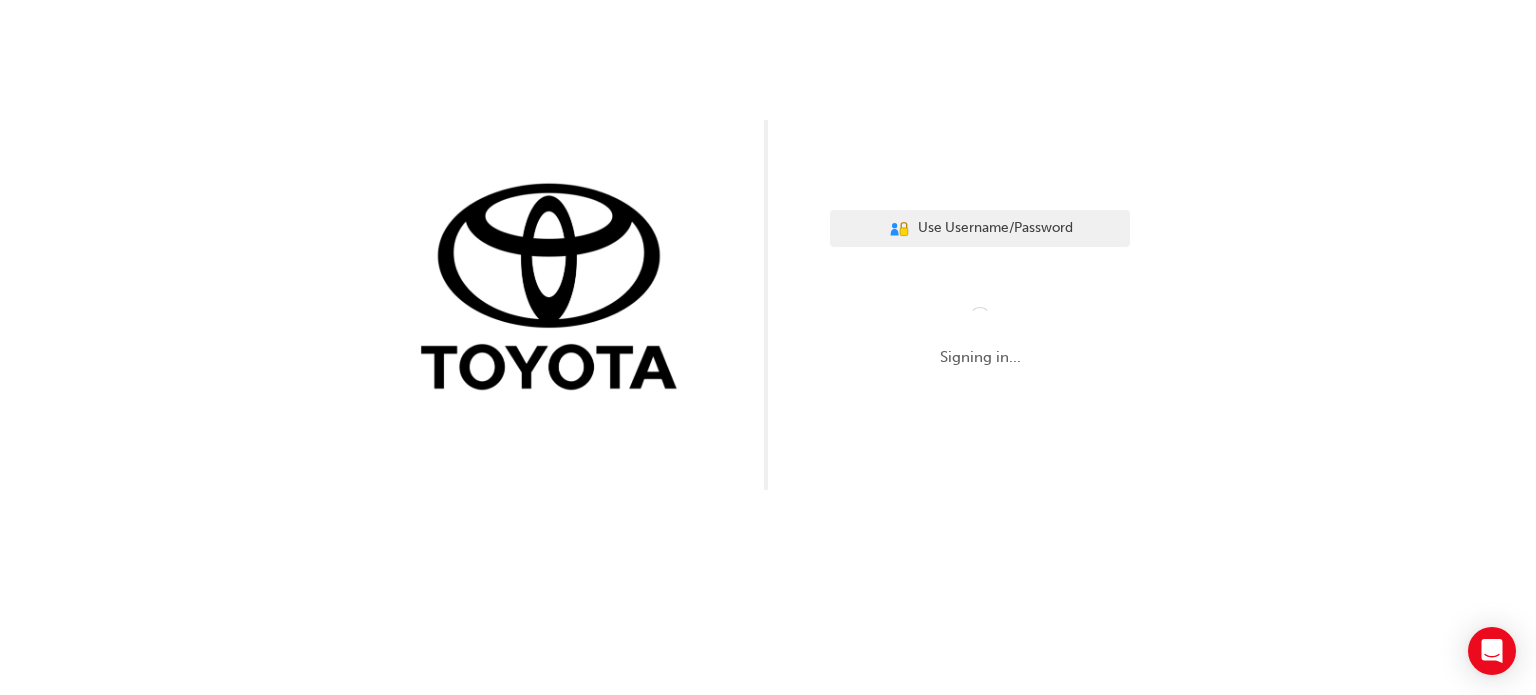 scroll, scrollTop: 0, scrollLeft: 0, axis: both 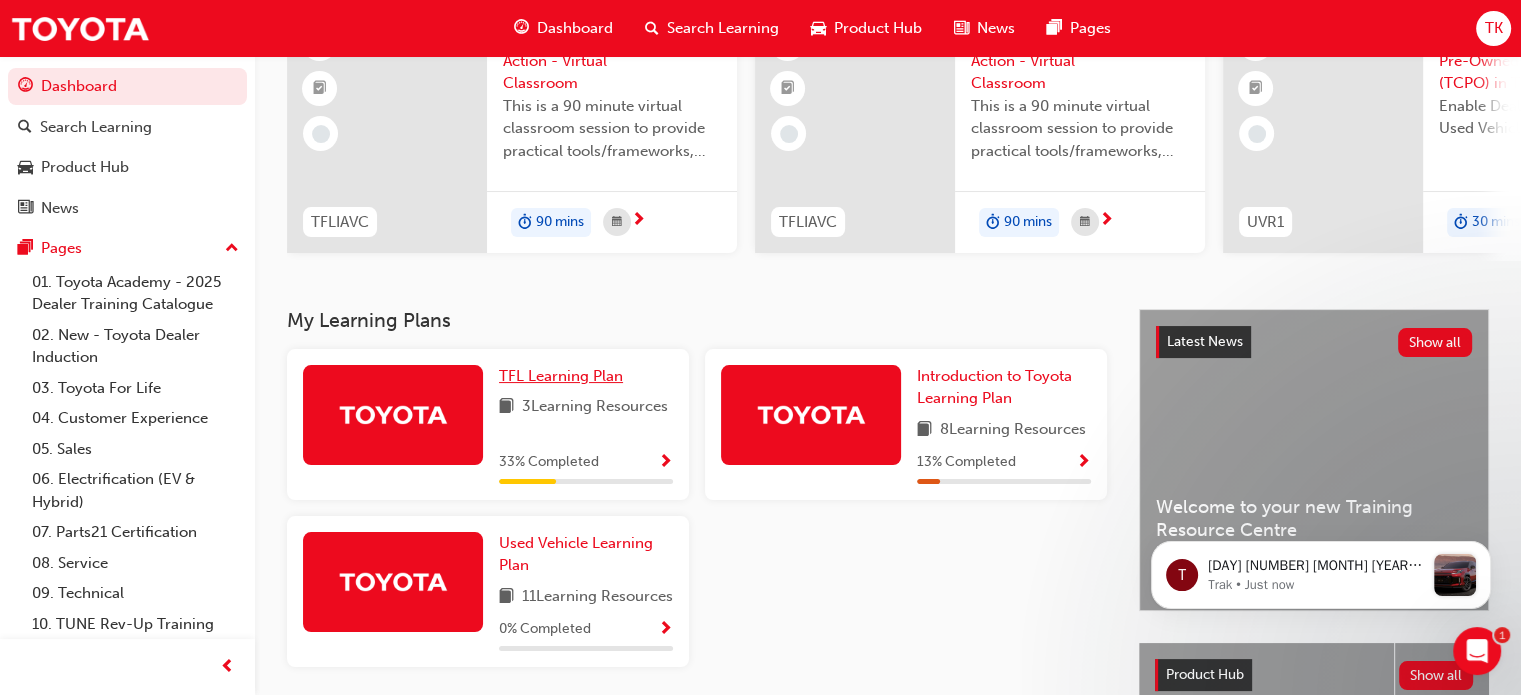 click on "TFL Learning Plan" at bounding box center [561, 376] 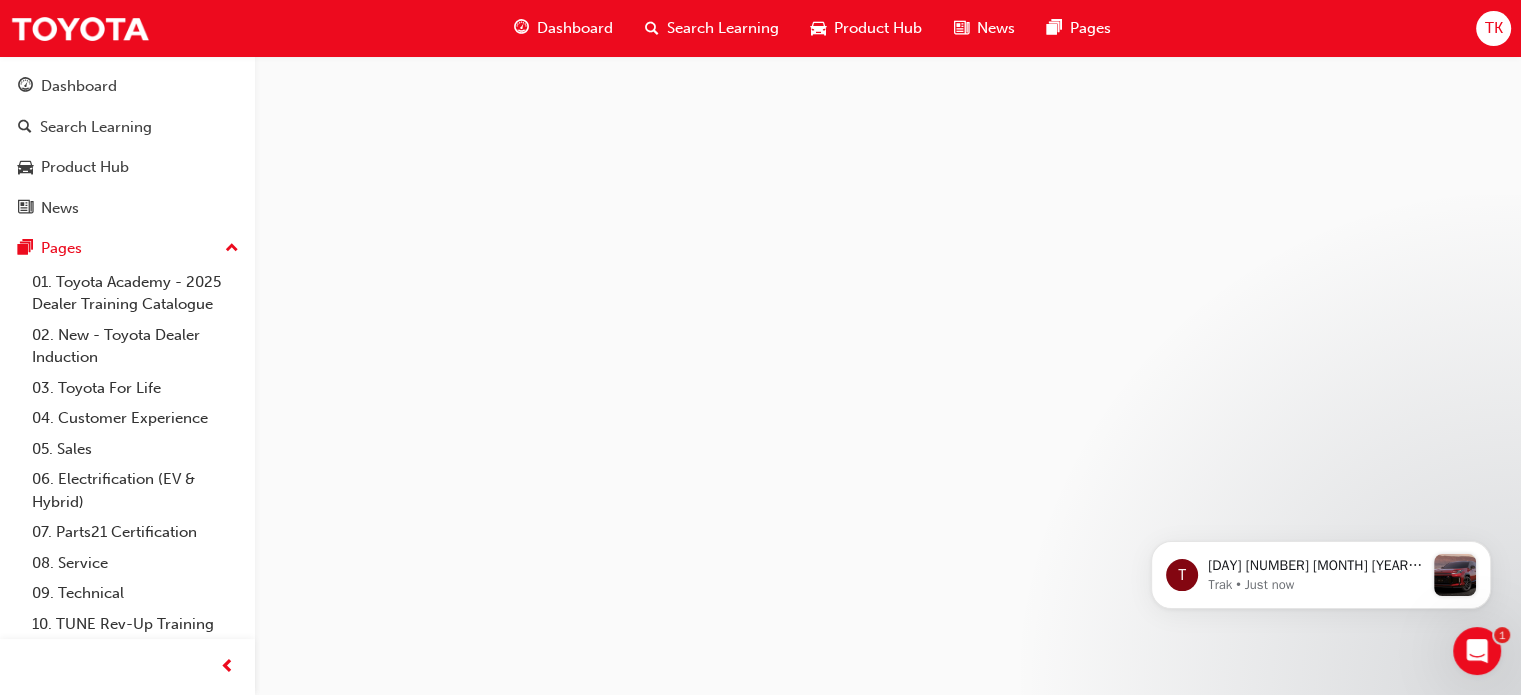 scroll, scrollTop: 0, scrollLeft: 0, axis: both 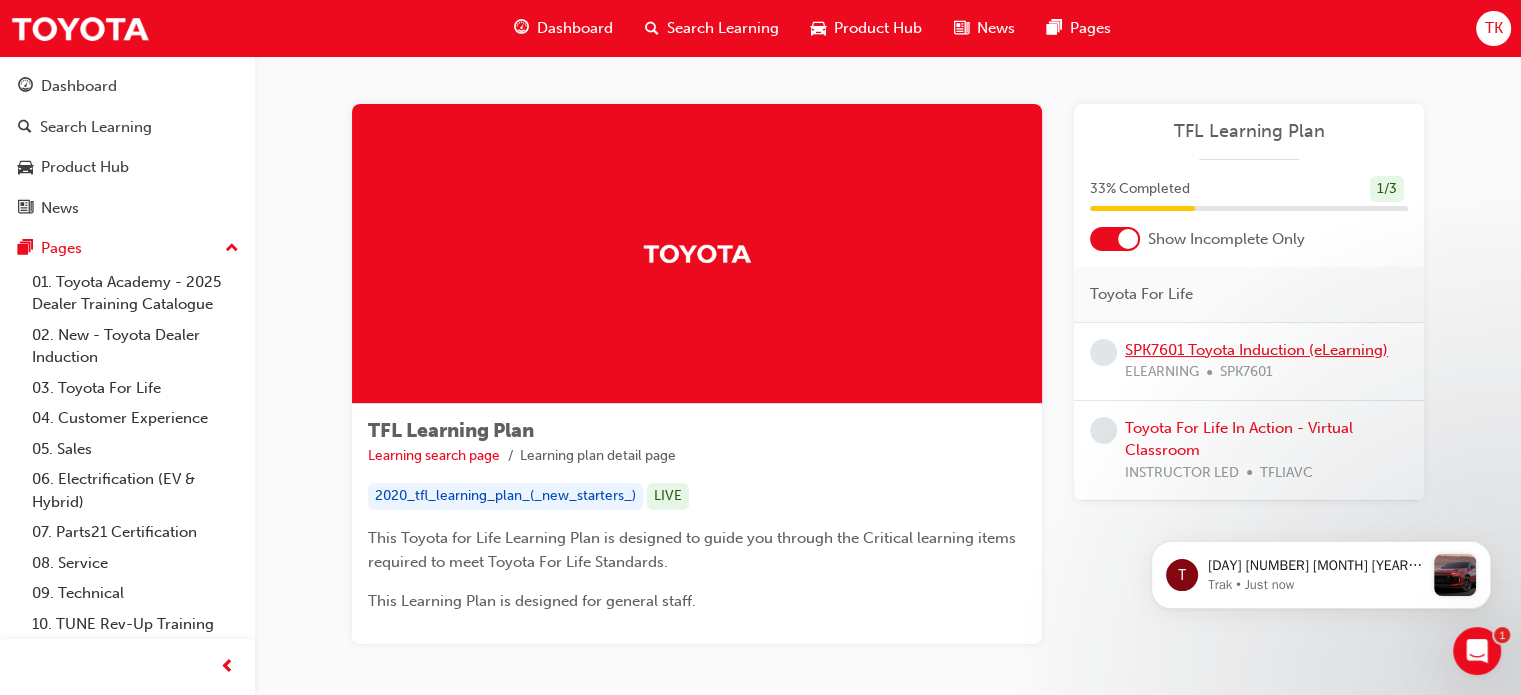 click on "SPK7601 Toyota  Induction (eLearning)" at bounding box center [1256, 350] 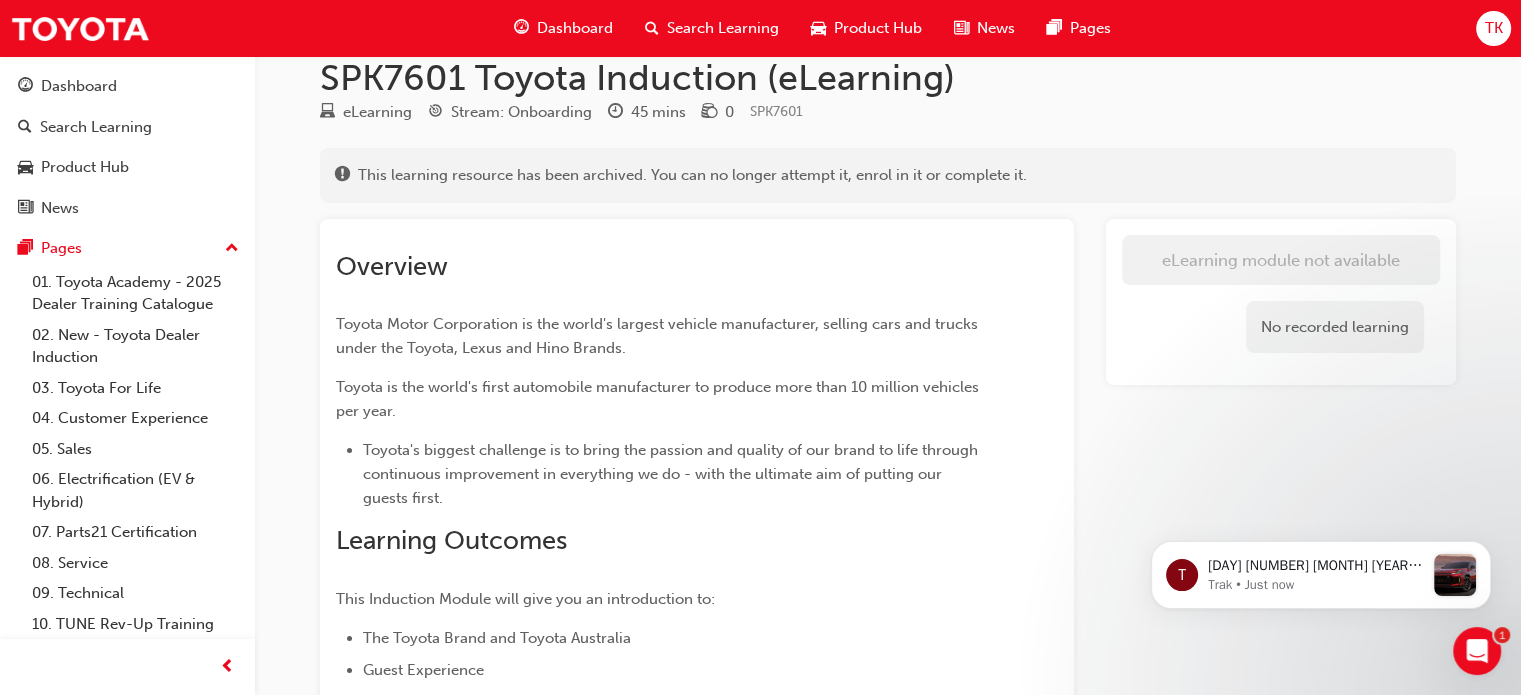 scroll, scrollTop: 0, scrollLeft: 0, axis: both 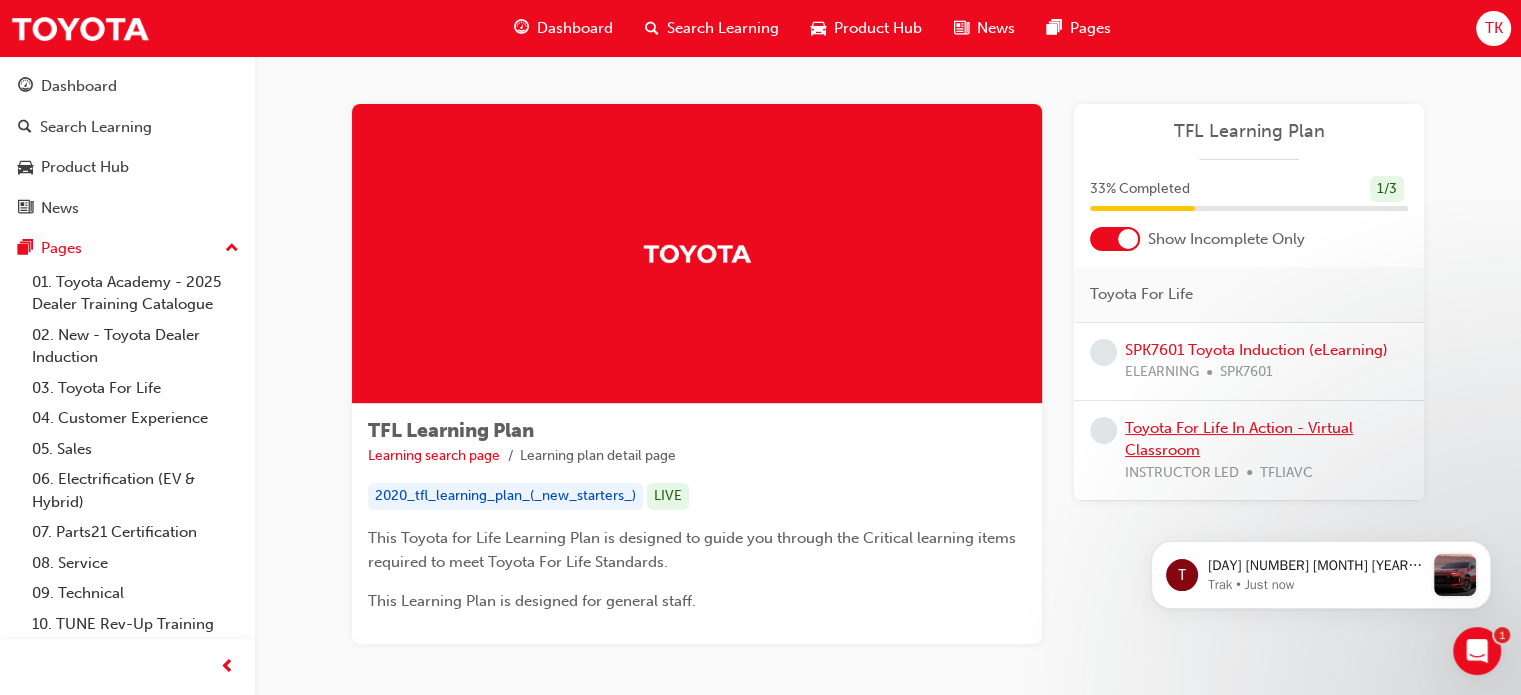 click on "Toyota For Life In Action - Virtual Classroom" at bounding box center (1239, 439) 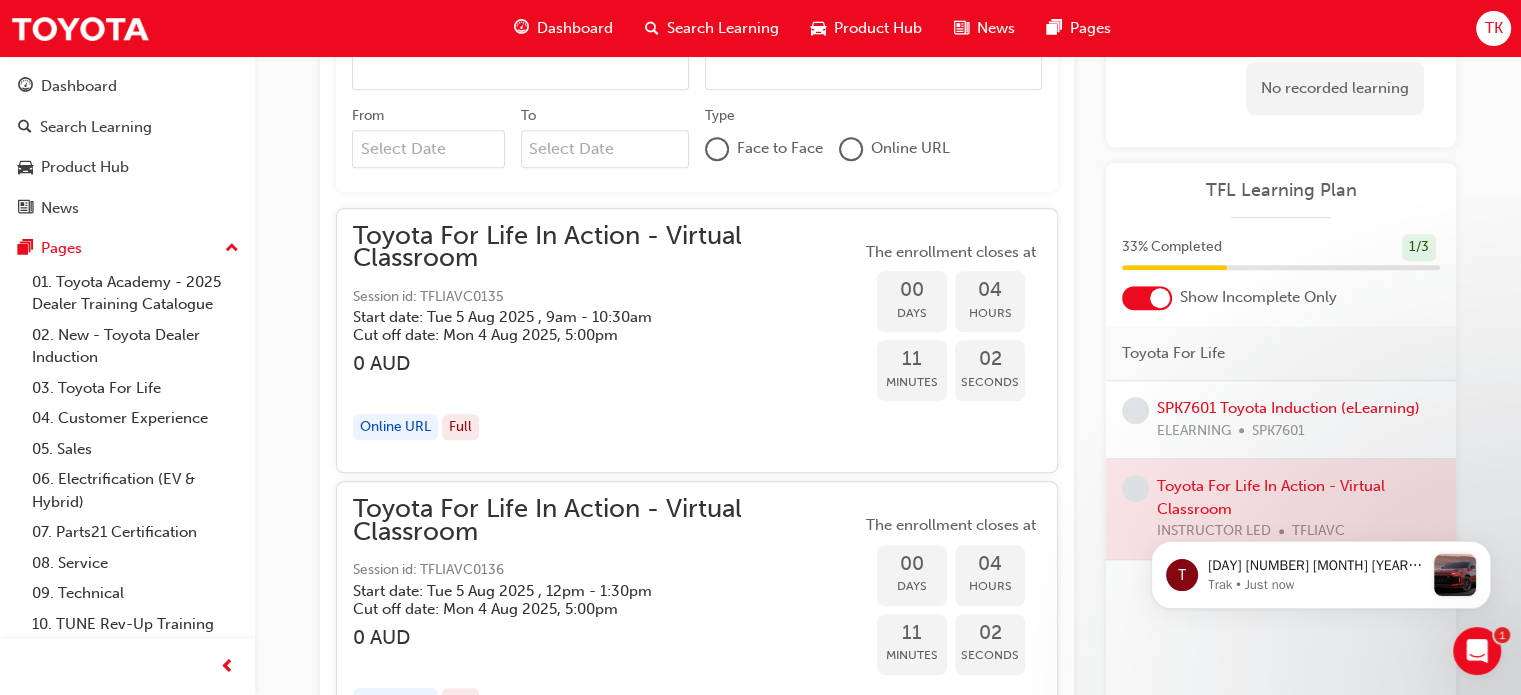 scroll, scrollTop: 1349, scrollLeft: 0, axis: vertical 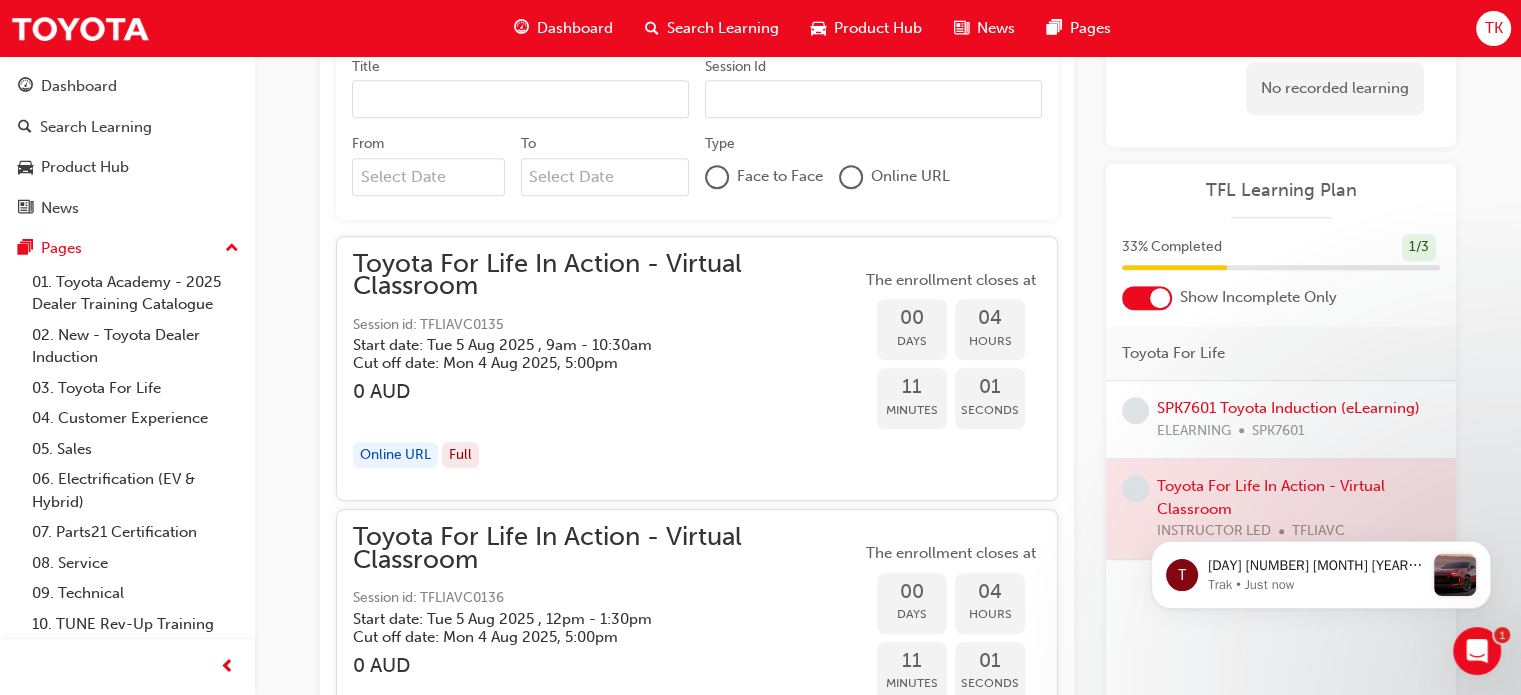 click 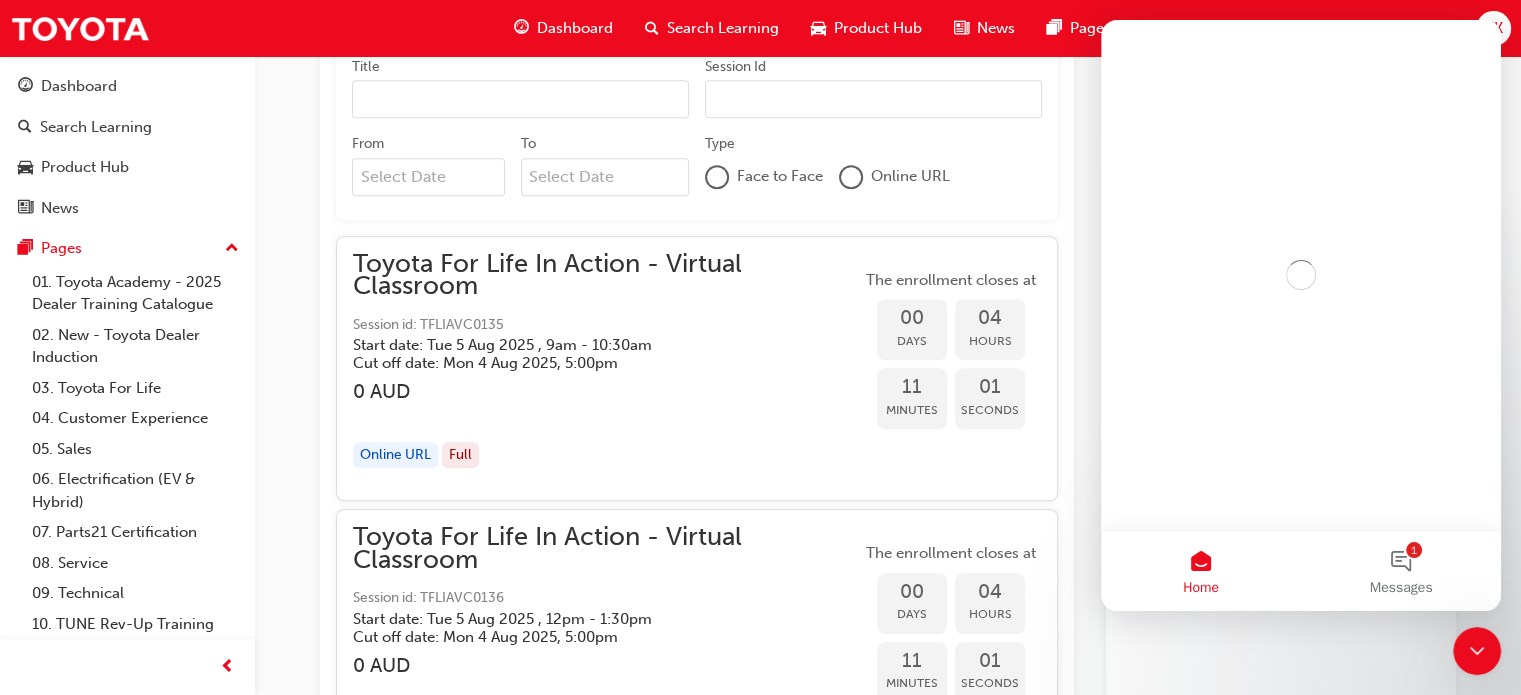 scroll, scrollTop: 0, scrollLeft: 0, axis: both 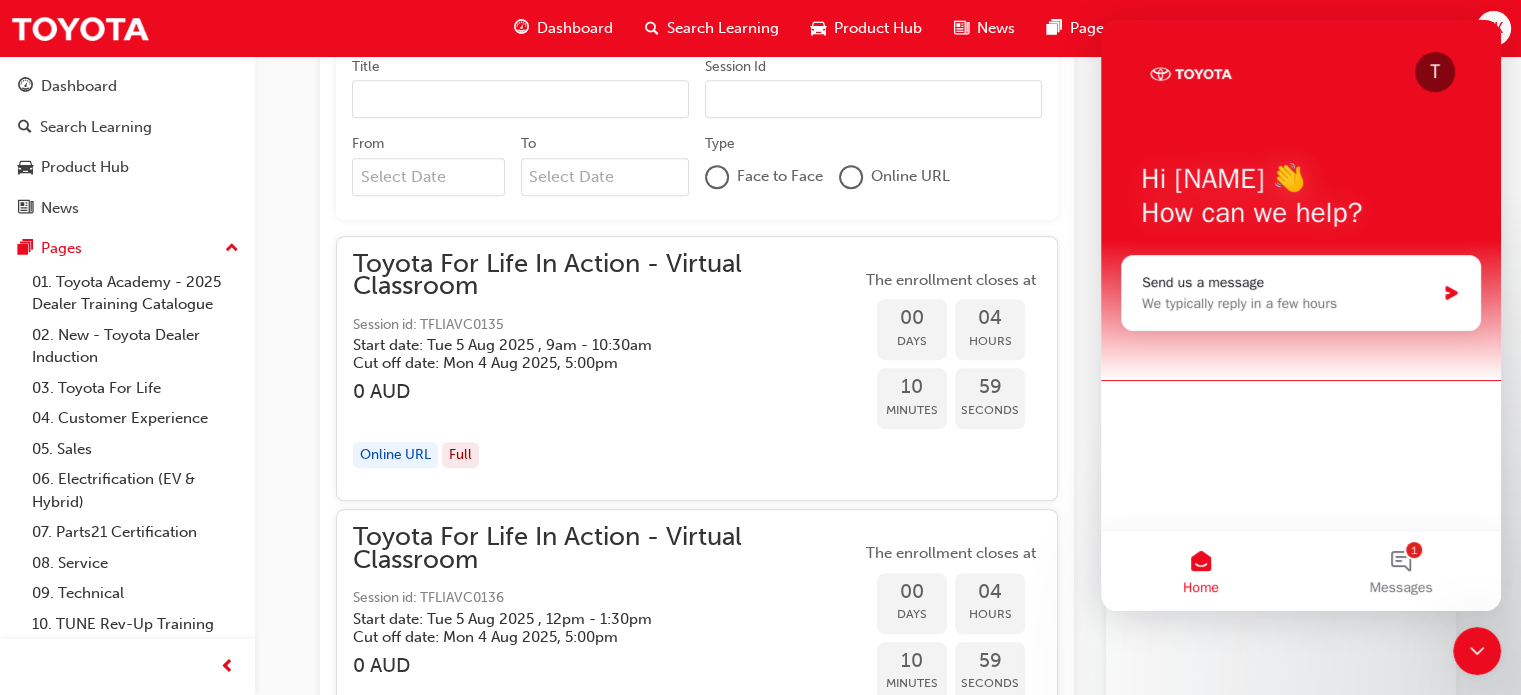 click 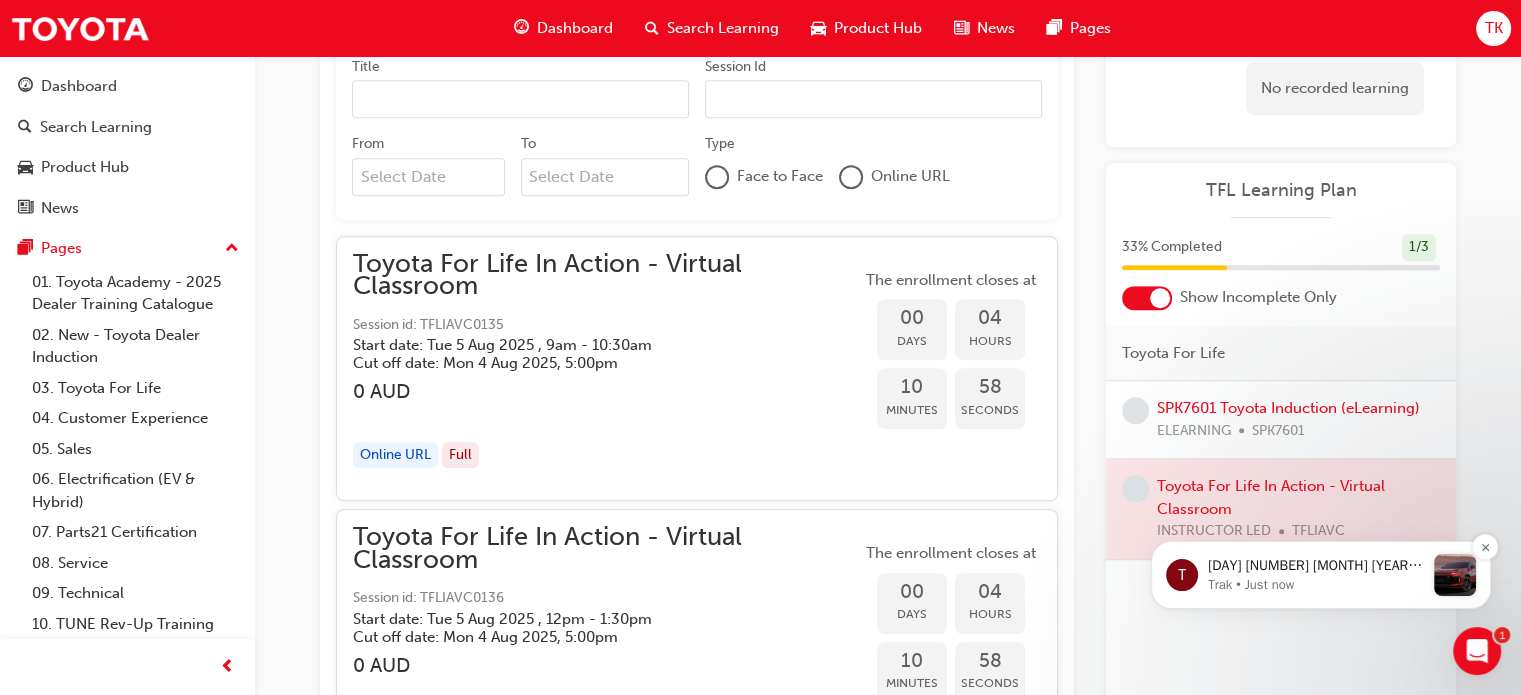 scroll, scrollTop: 0, scrollLeft: 0, axis: both 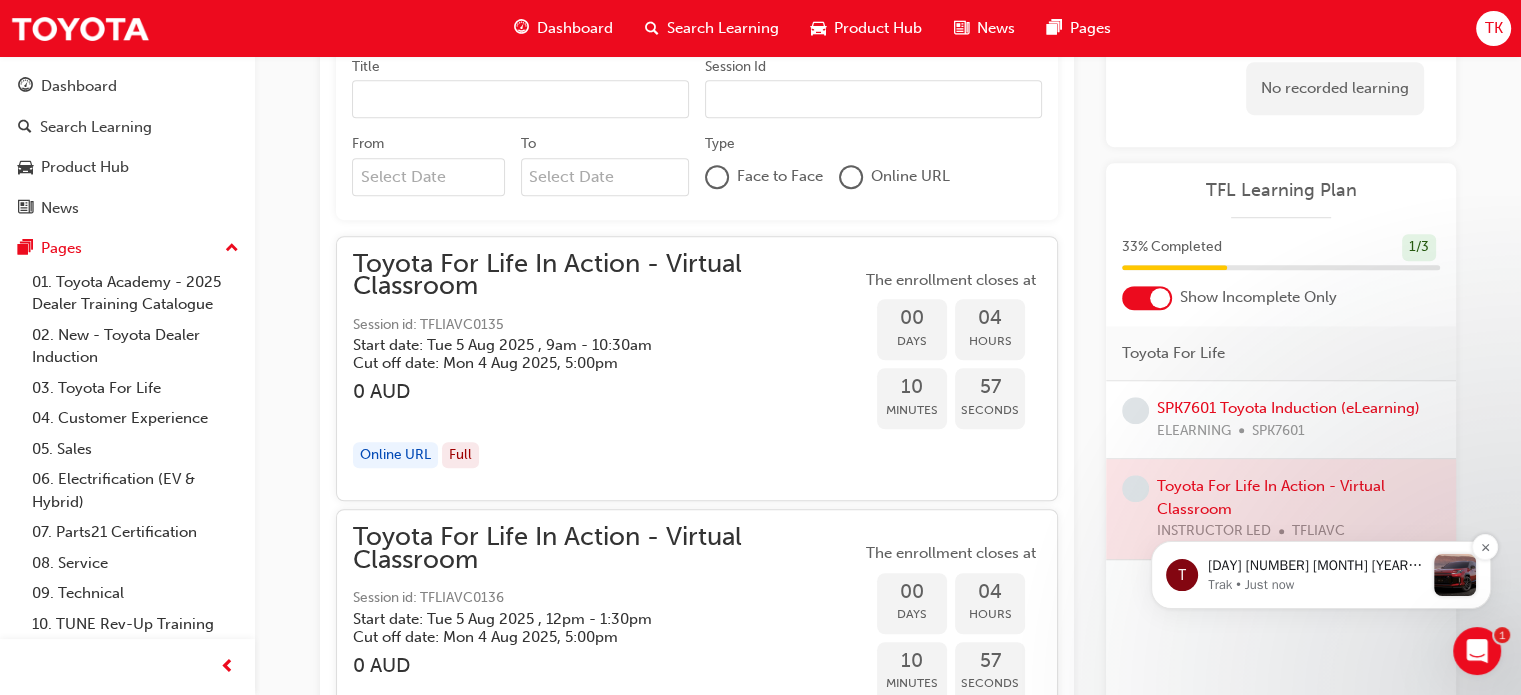 click on "[DAY] [NUMBER] [MONTH] [YEAR], [TIME]" at bounding box center [1316, 566] 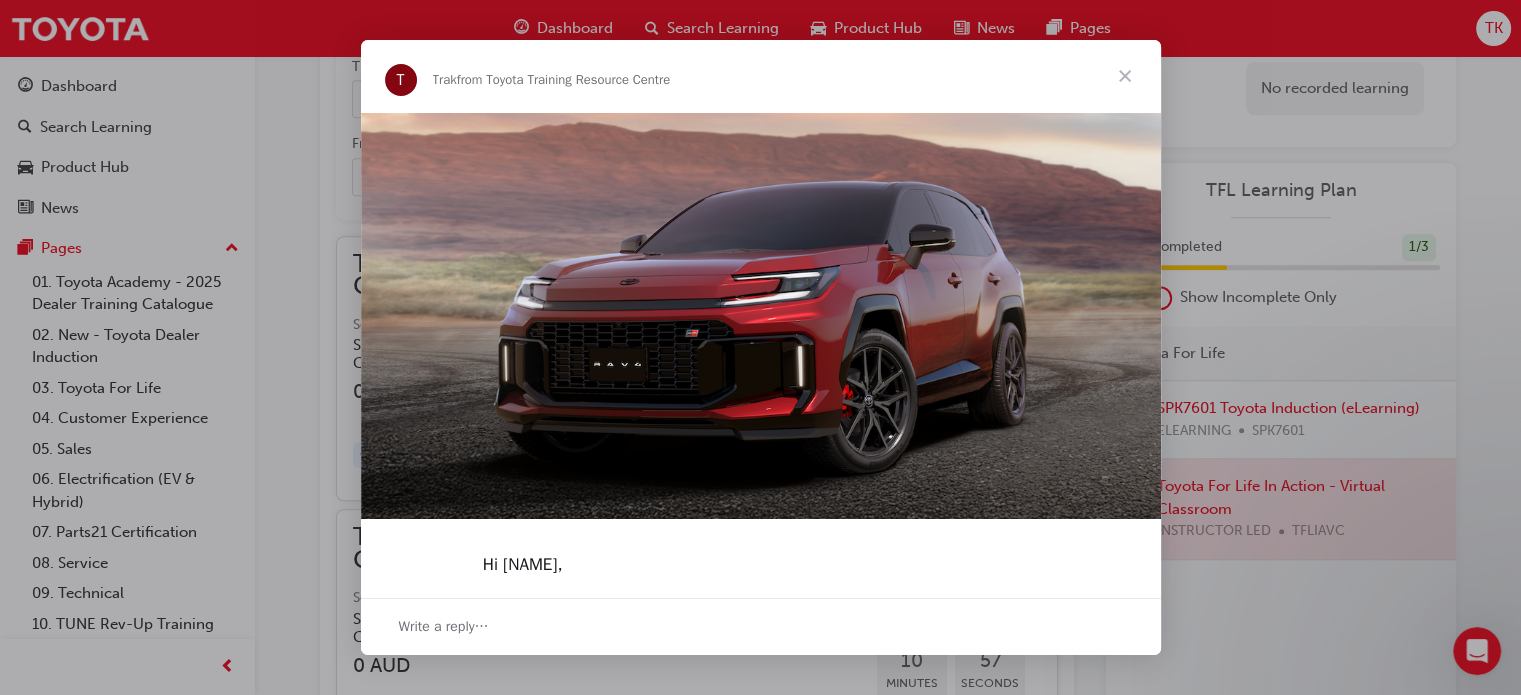 scroll, scrollTop: 0, scrollLeft: 0, axis: both 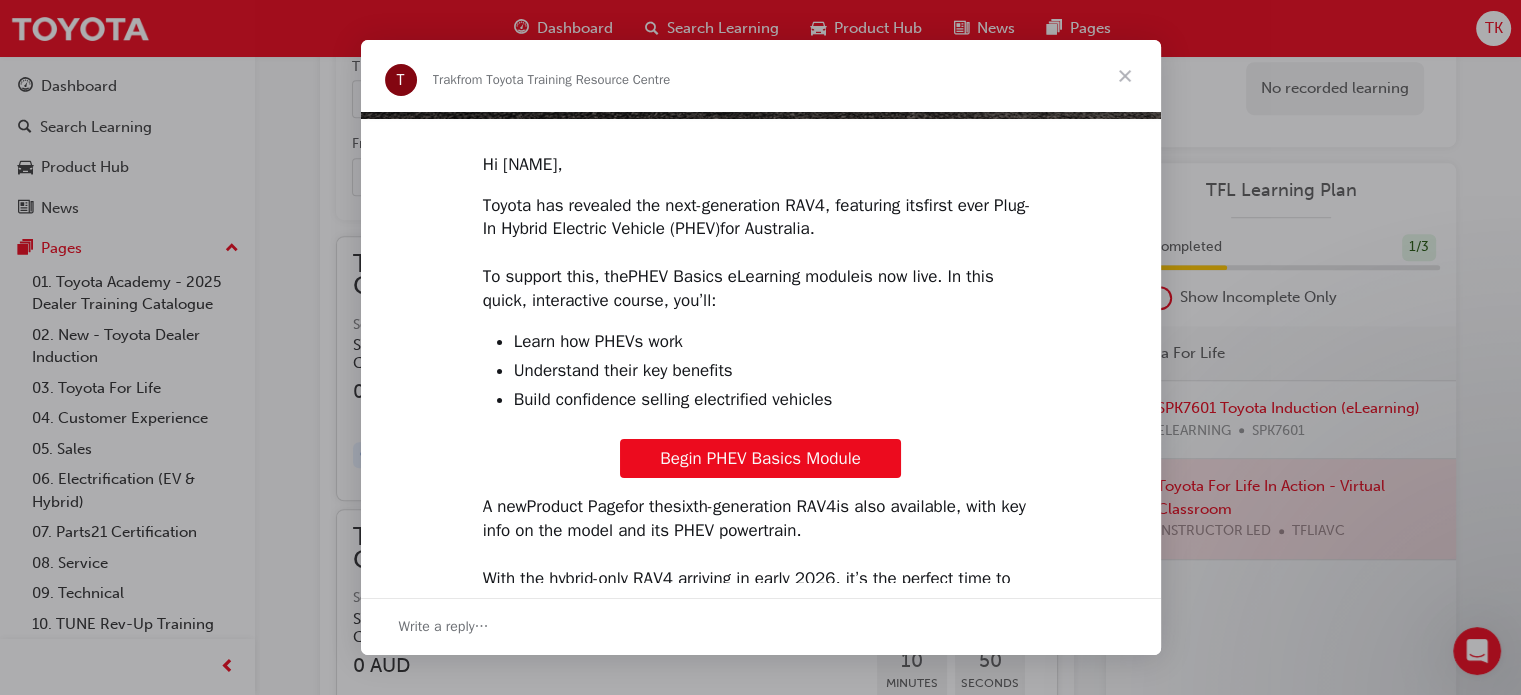 click on "Begin PHEV Basics Module" at bounding box center (760, 458) 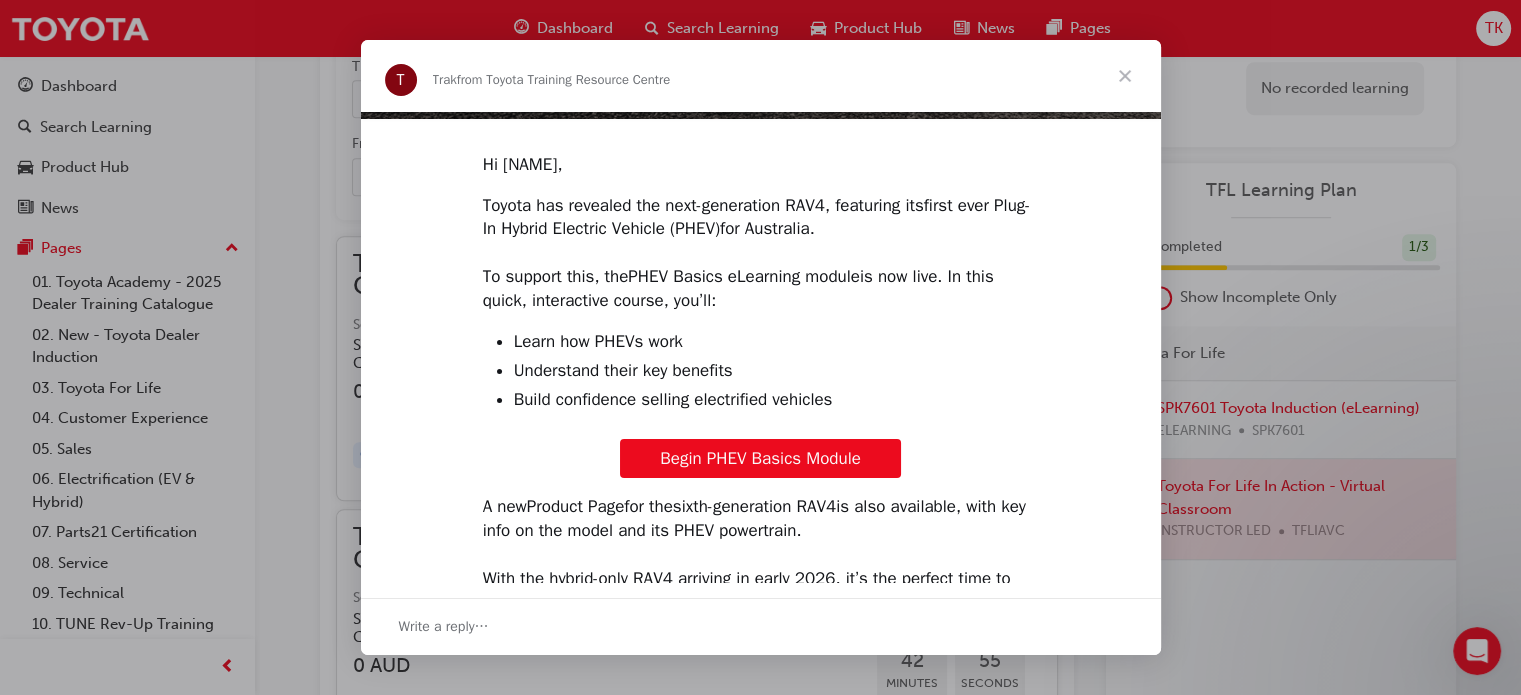 click at bounding box center [1125, 76] 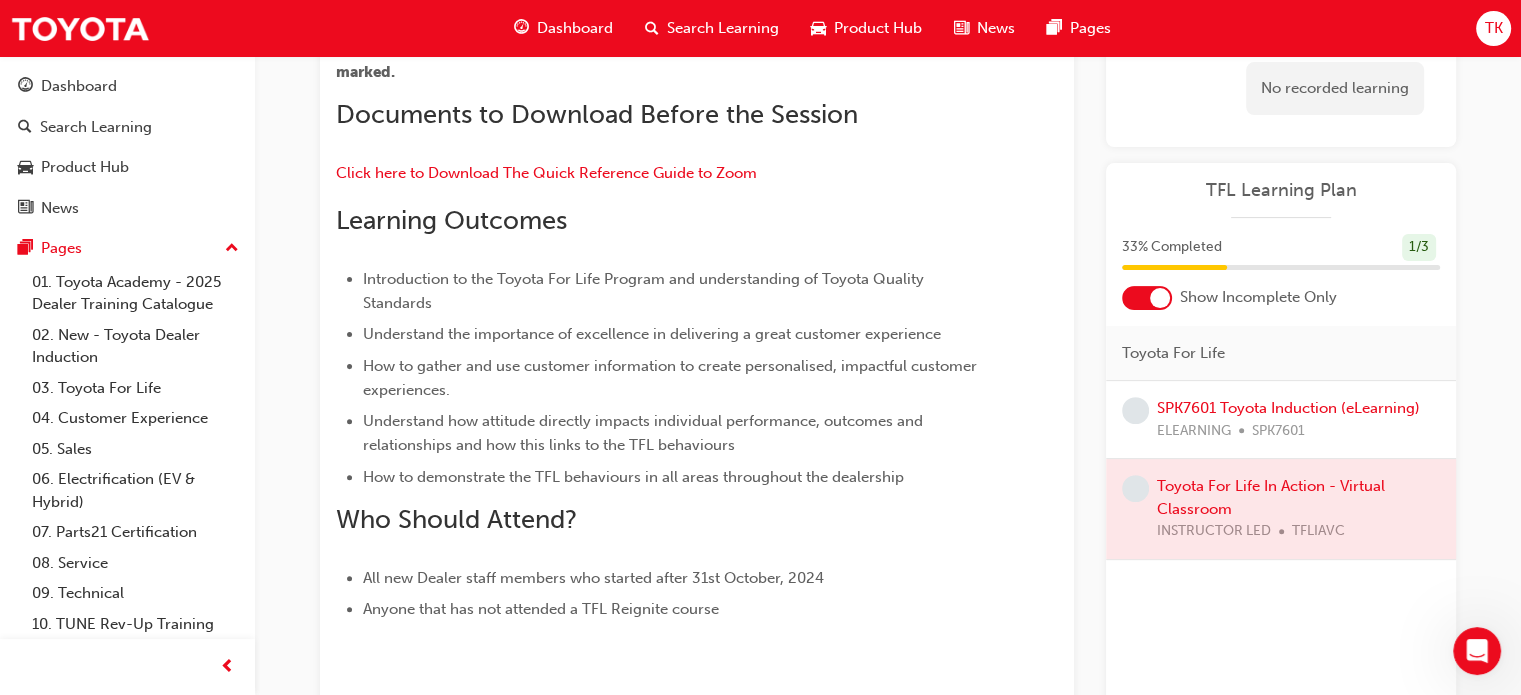 scroll, scrollTop: 549, scrollLeft: 0, axis: vertical 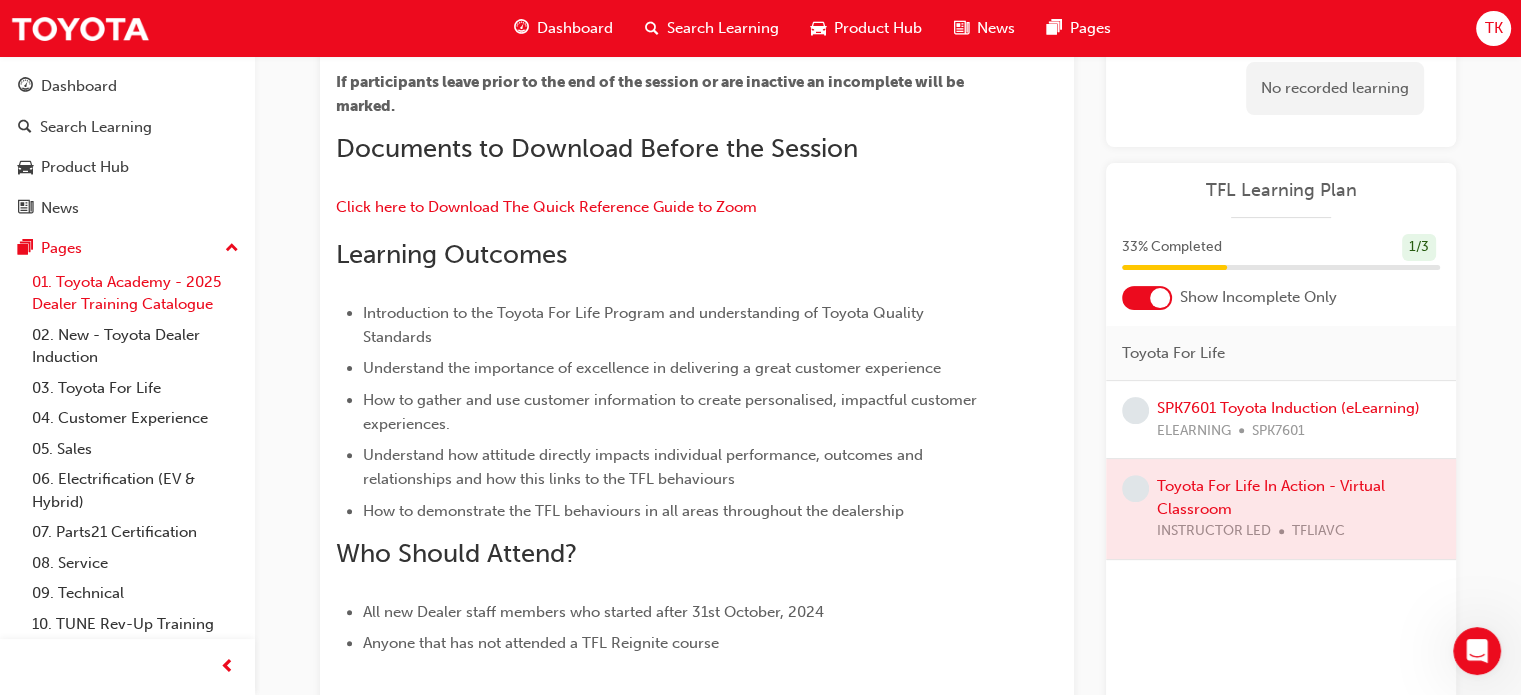 click on "01. Toyota Academy - 2025 Dealer Training Catalogue" at bounding box center [135, 293] 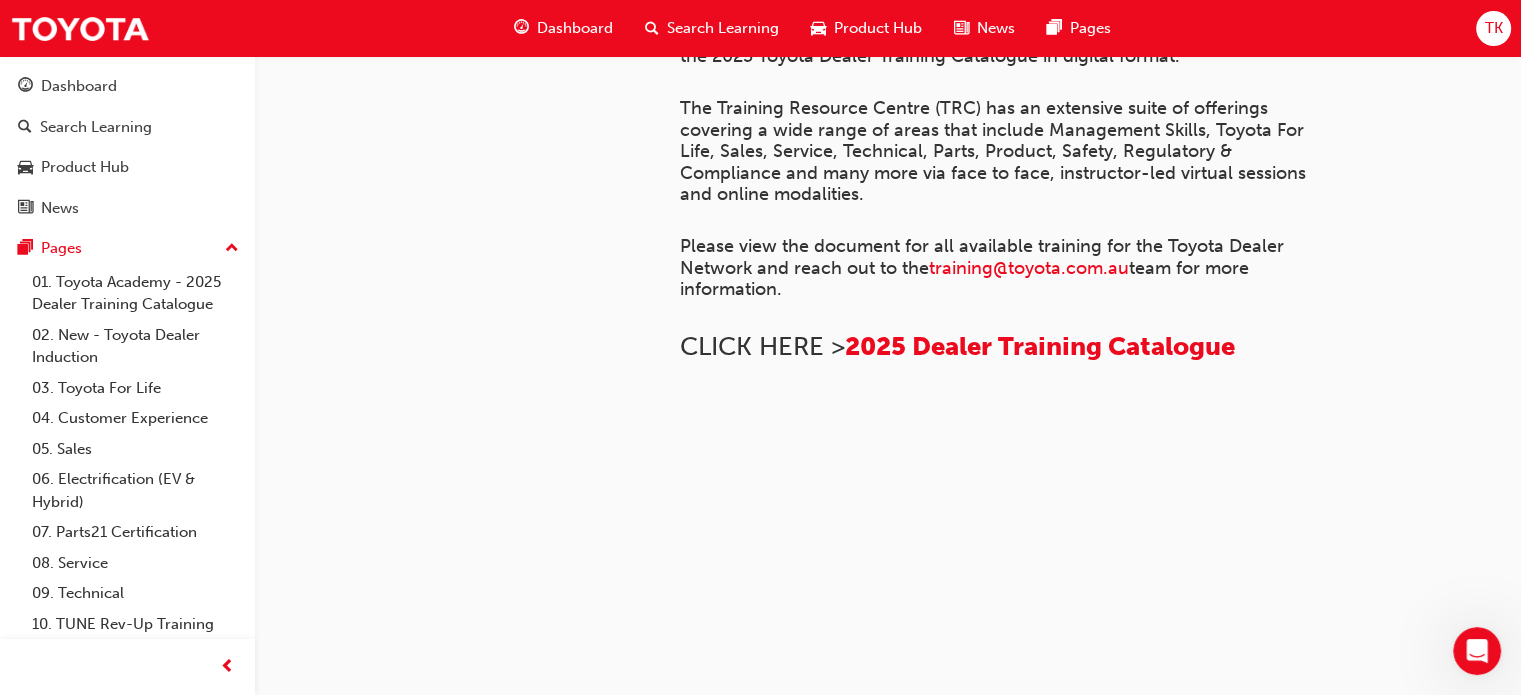 scroll, scrollTop: 1584, scrollLeft: 0, axis: vertical 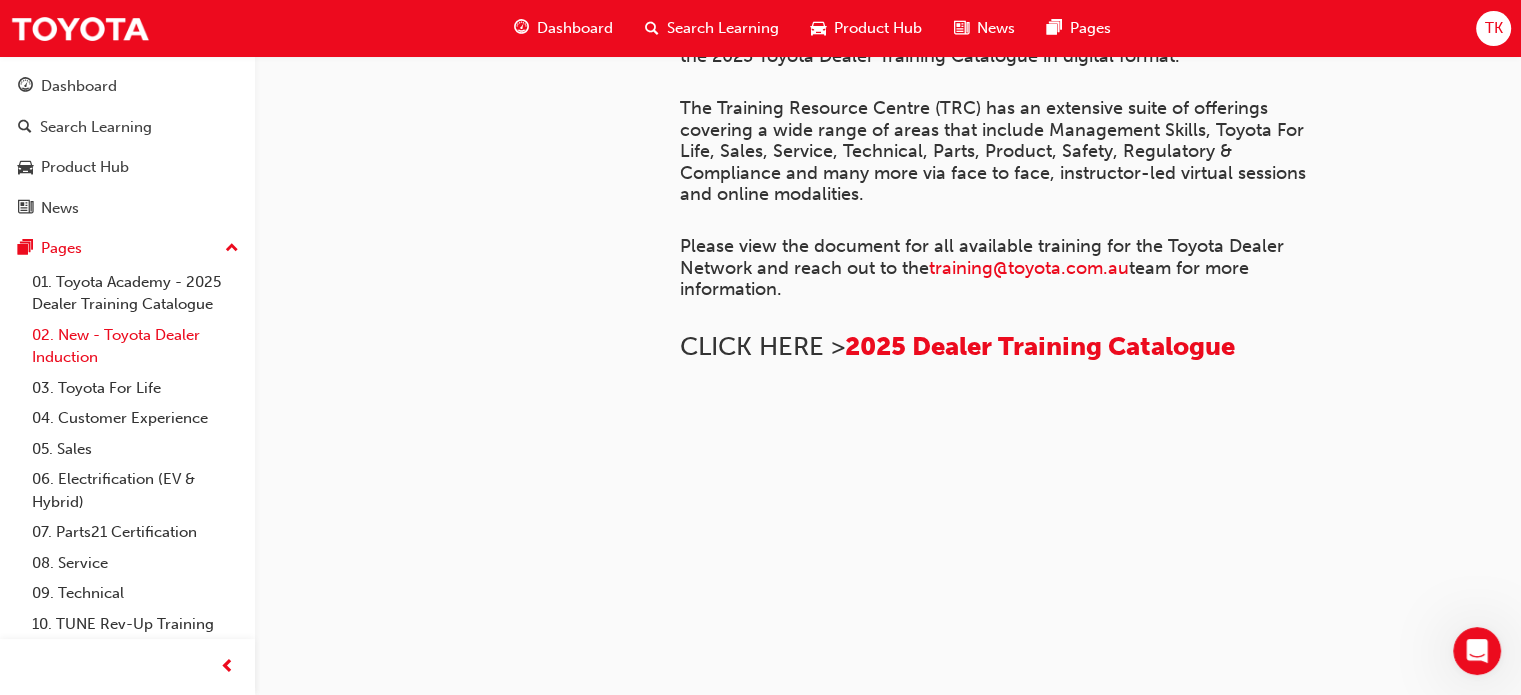 click on "02. New - Toyota Dealer Induction" at bounding box center (135, 346) 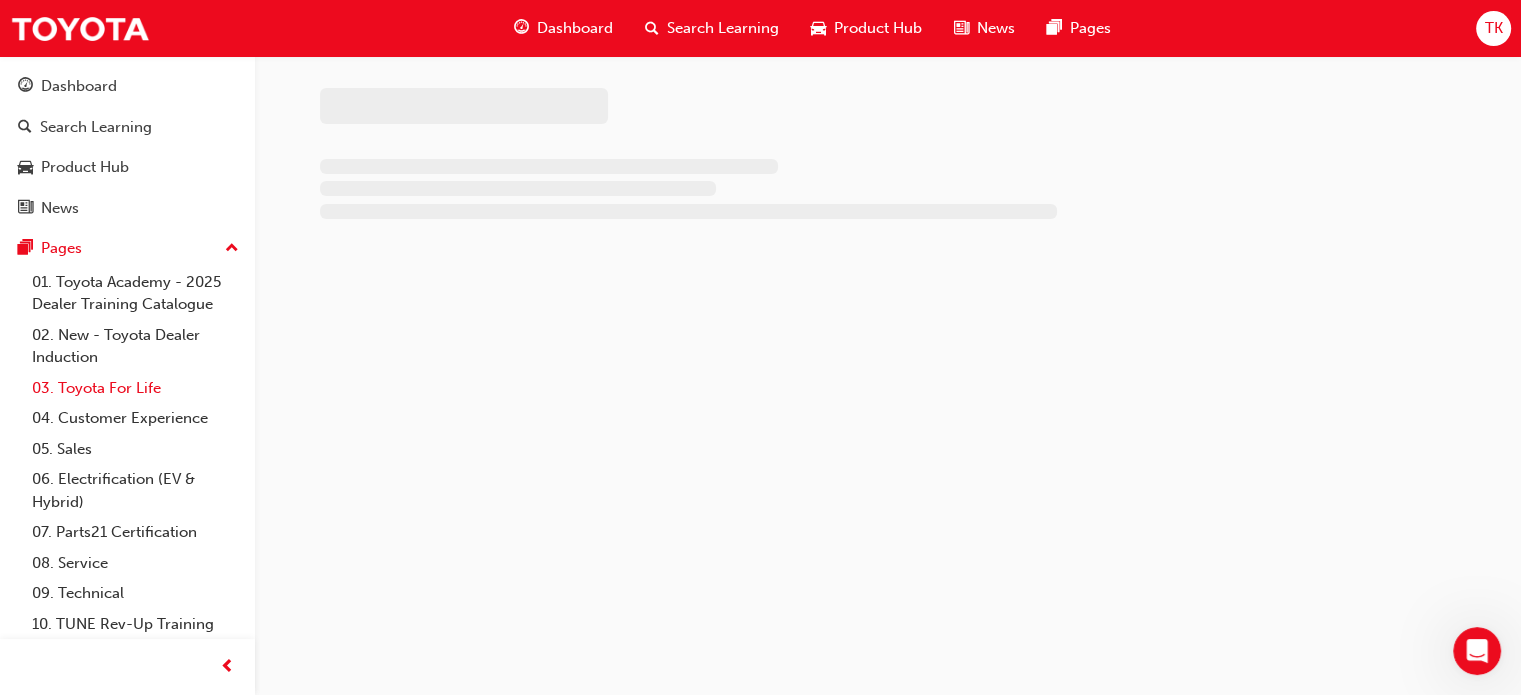 scroll, scrollTop: 0, scrollLeft: 0, axis: both 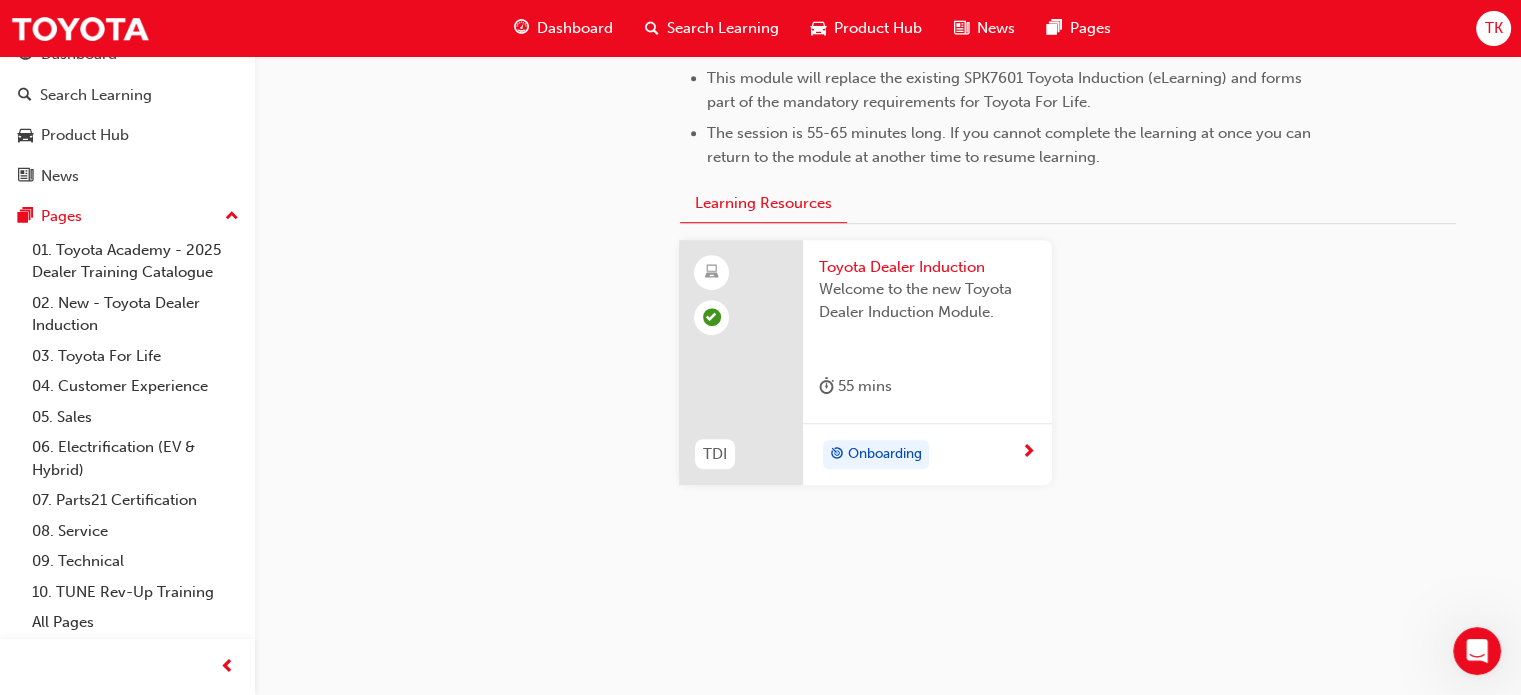click on "Product Hub" at bounding box center [866, 28] 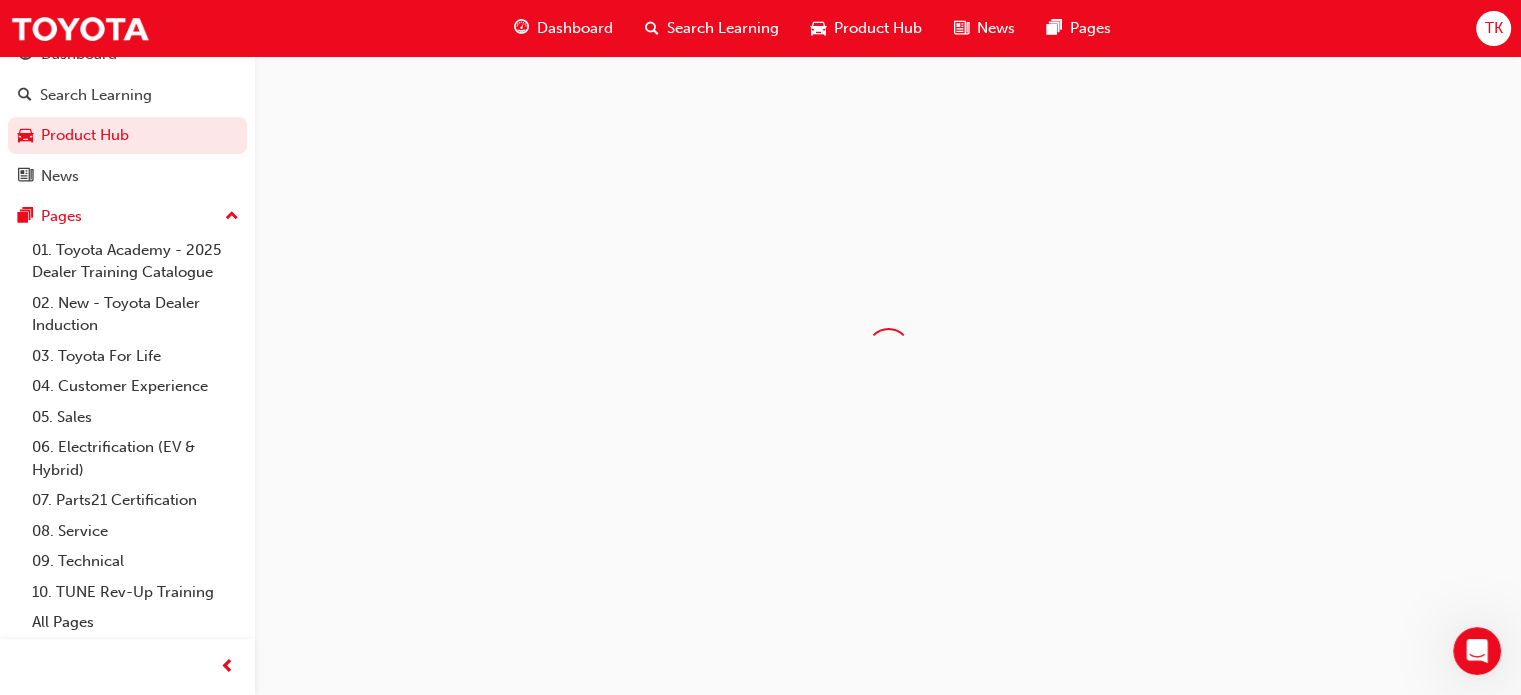 scroll, scrollTop: 0, scrollLeft: 0, axis: both 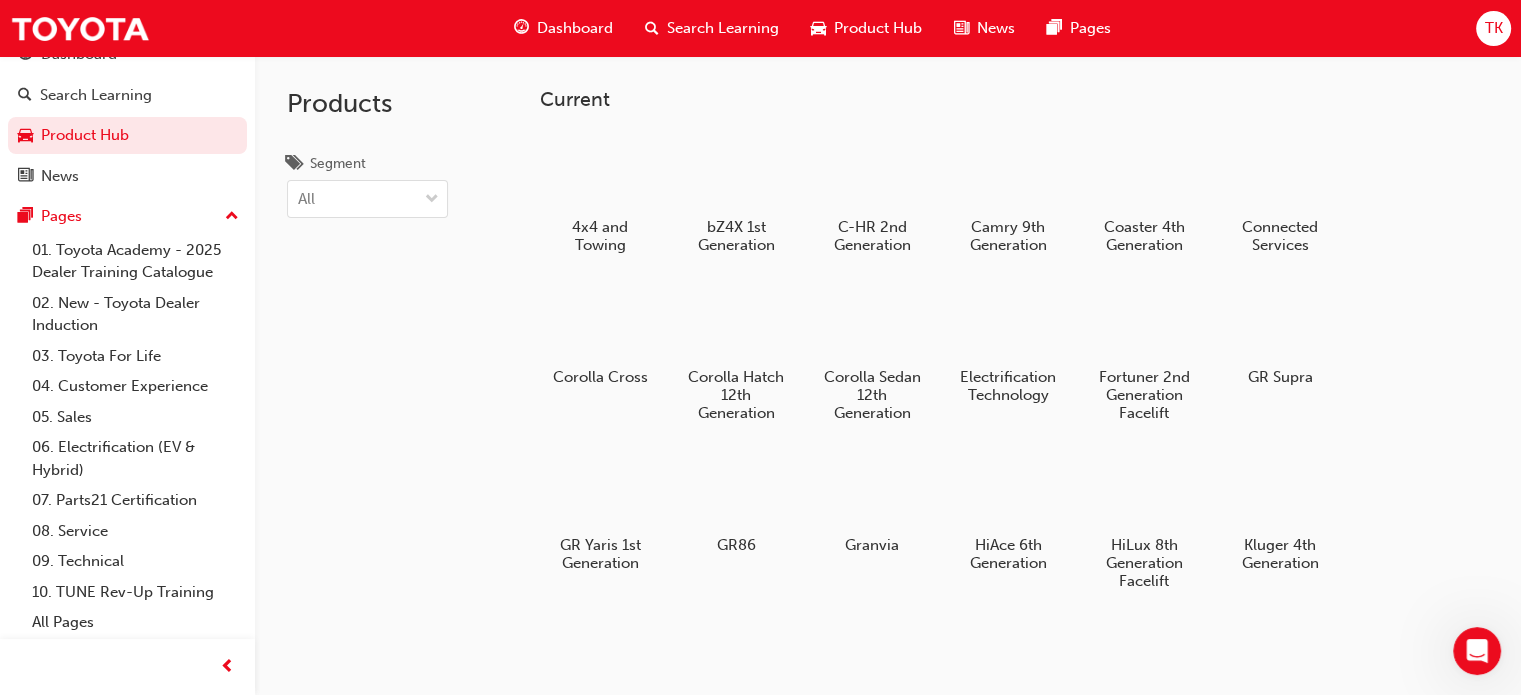 click on "Dashboard" at bounding box center (575, 28) 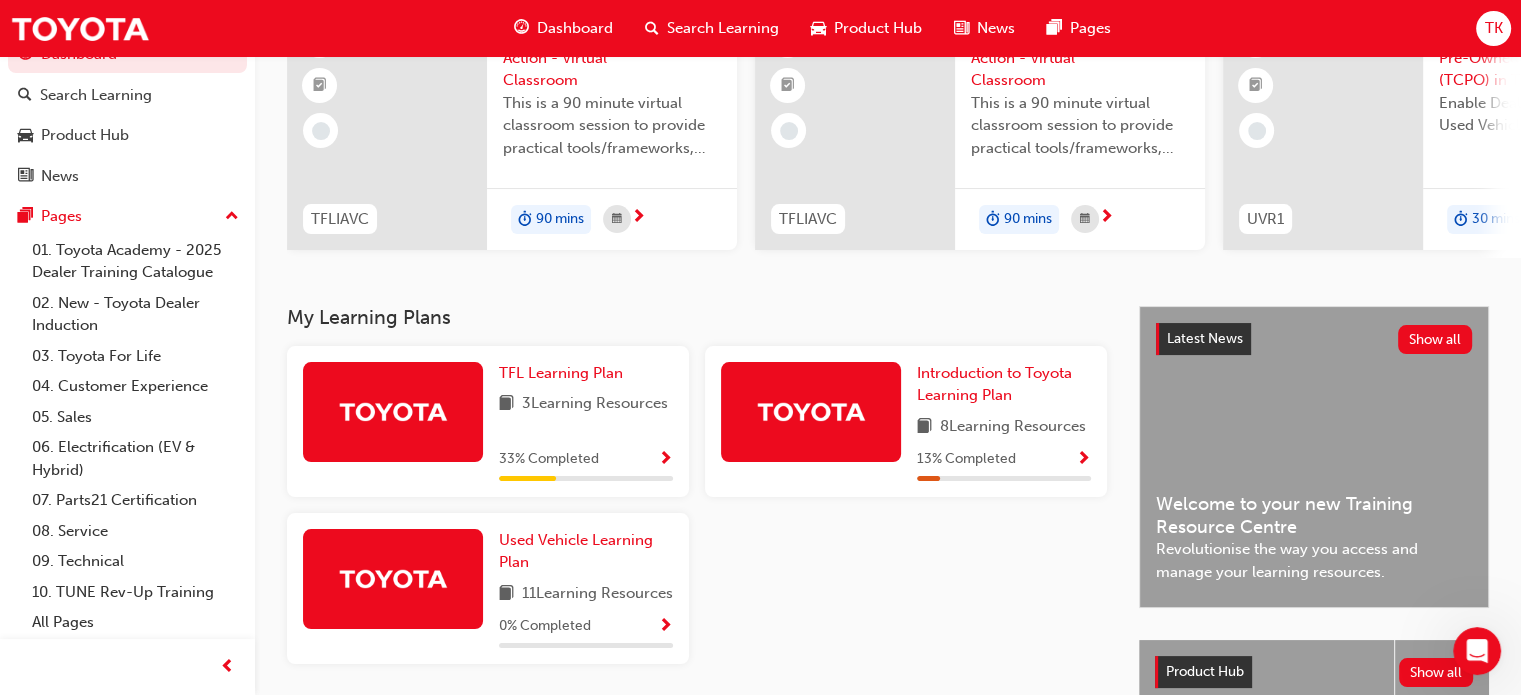 scroll, scrollTop: 300, scrollLeft: 0, axis: vertical 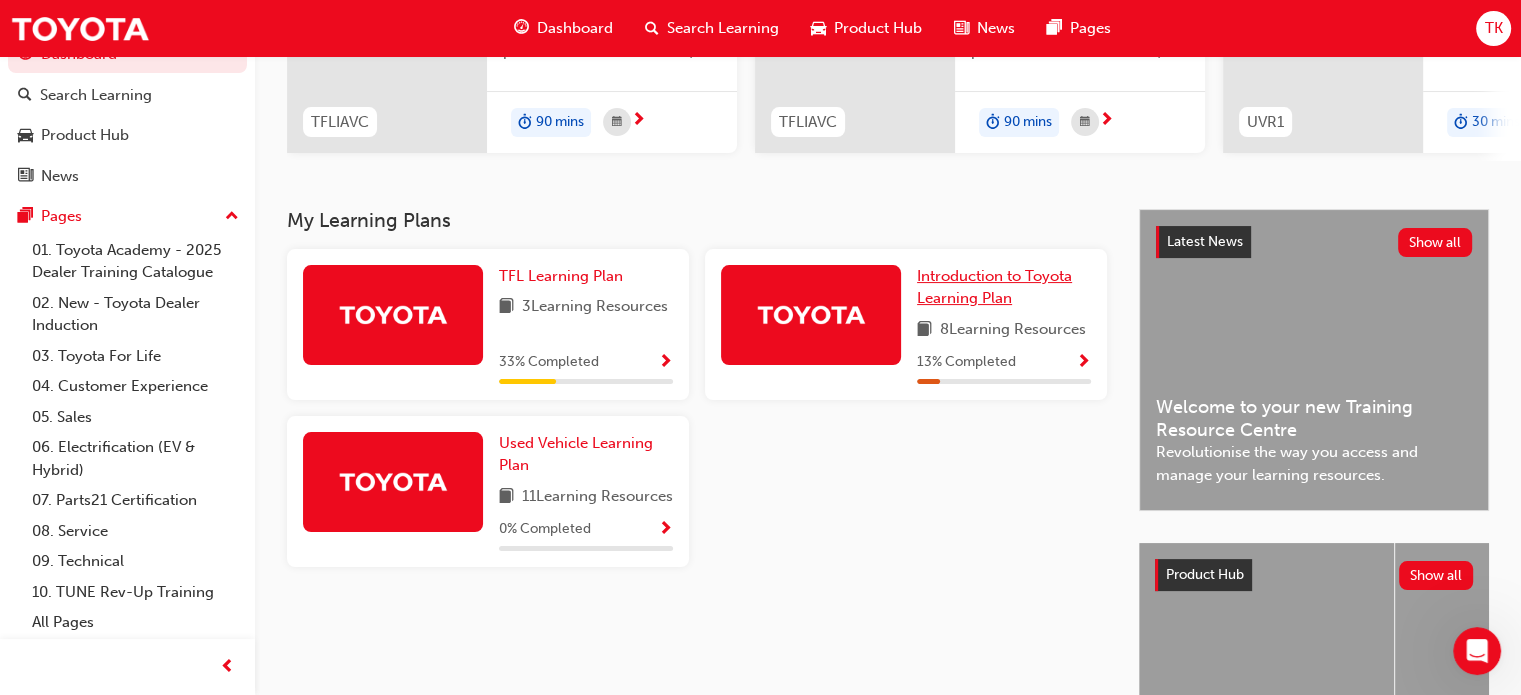 click on "Introduction to Toyota Learning Plan" at bounding box center [994, 287] 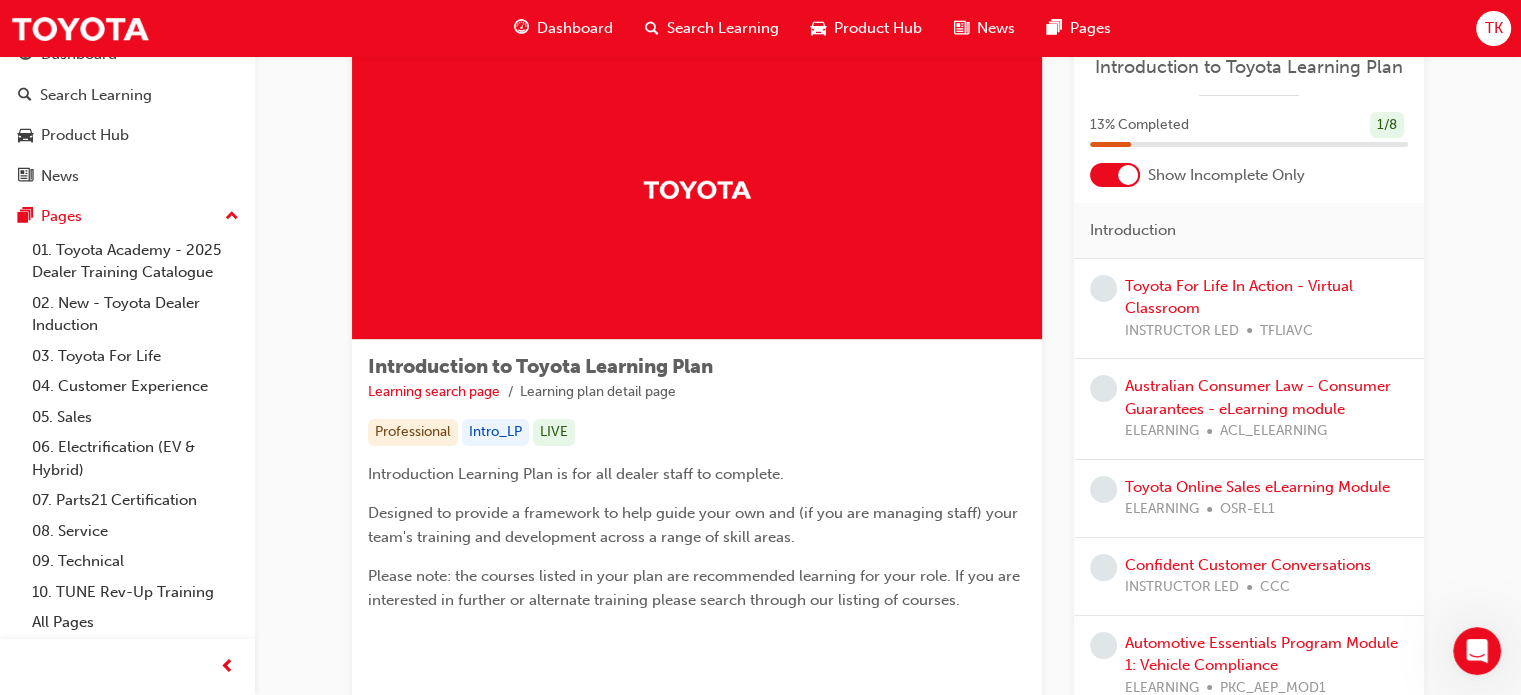 scroll, scrollTop: 100, scrollLeft: 0, axis: vertical 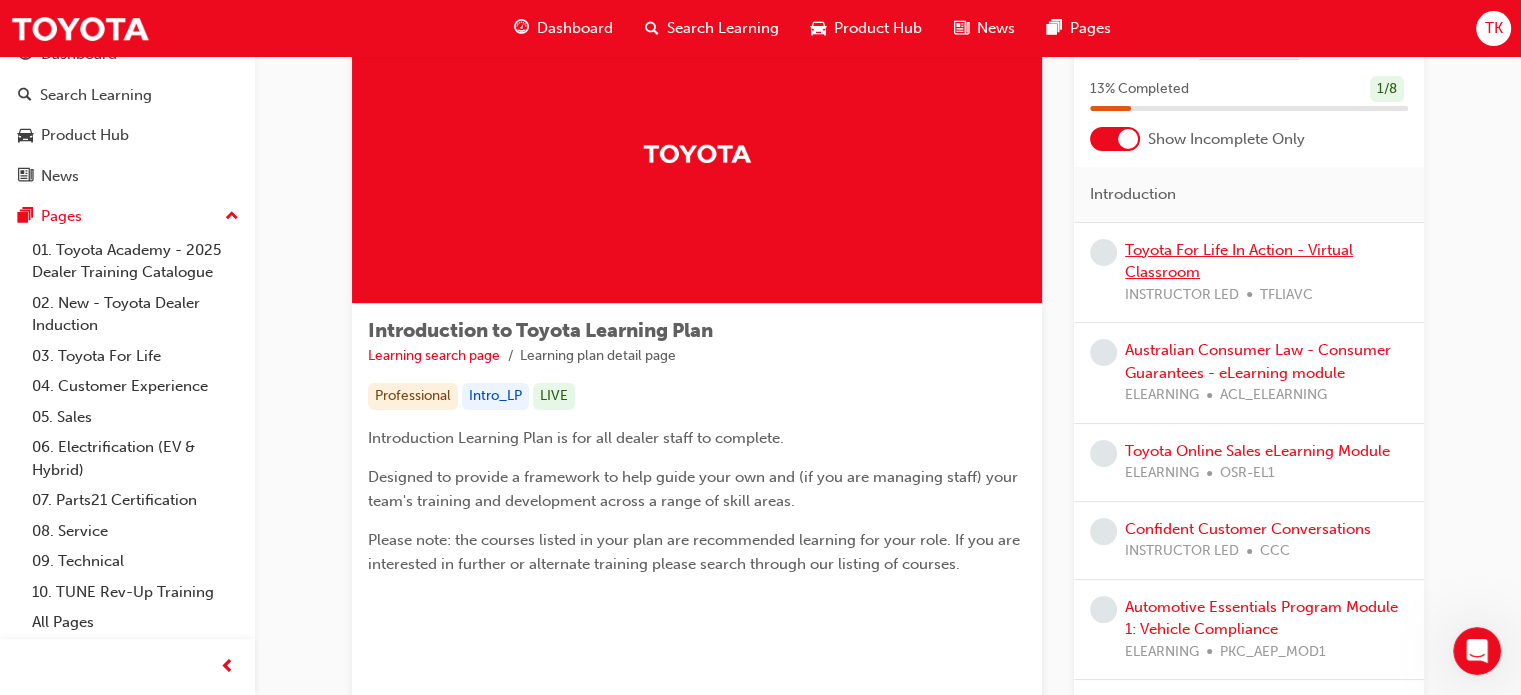 click on "Toyota For Life In Action - Virtual Classroom" at bounding box center (1239, 261) 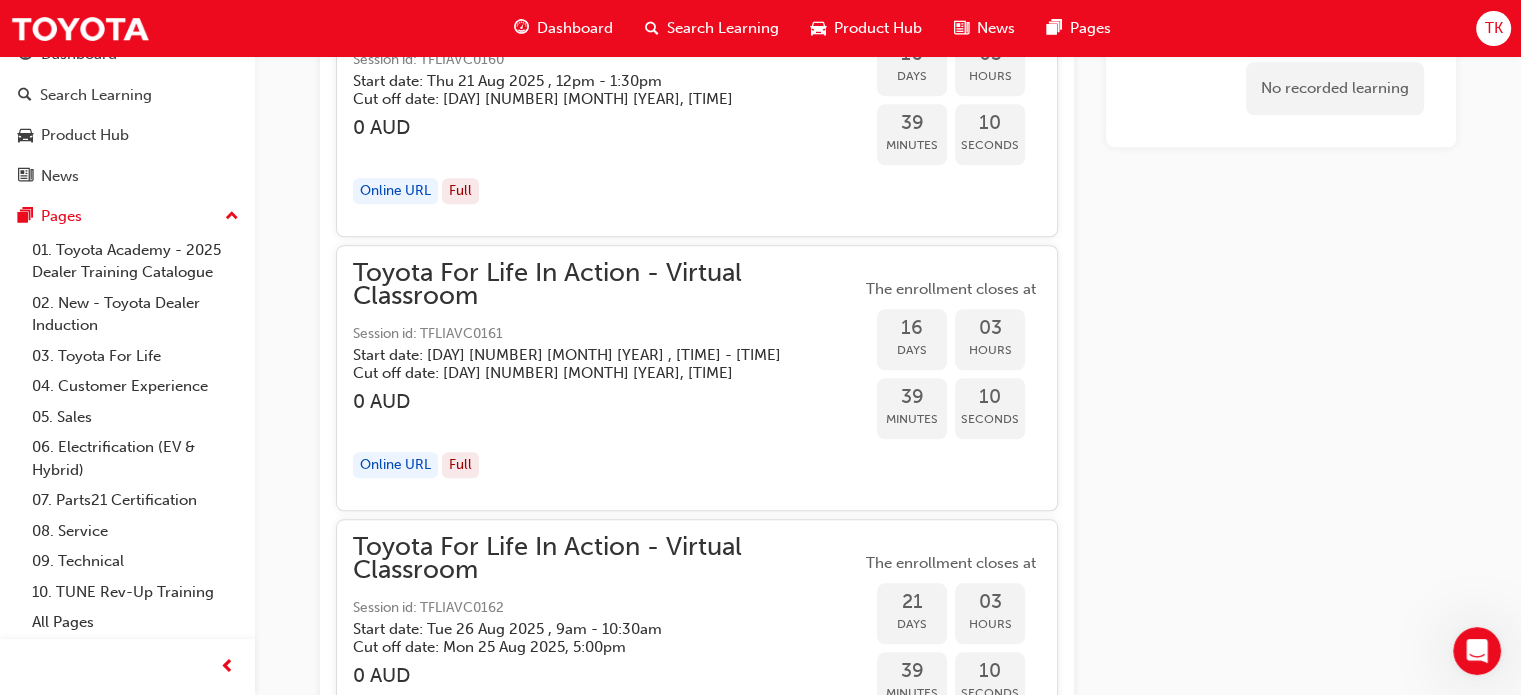 scroll, scrollTop: 9284, scrollLeft: 0, axis: vertical 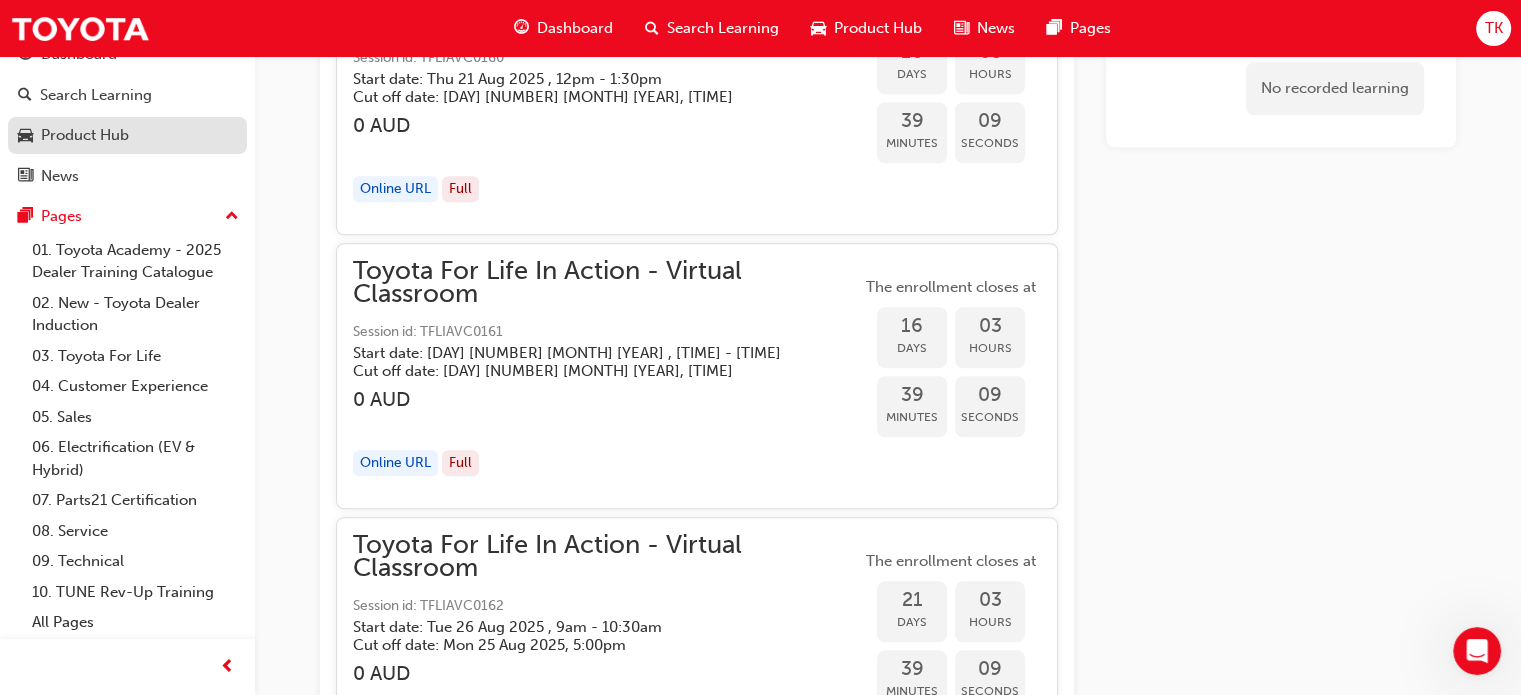 click on "Product Hub" at bounding box center (85, 135) 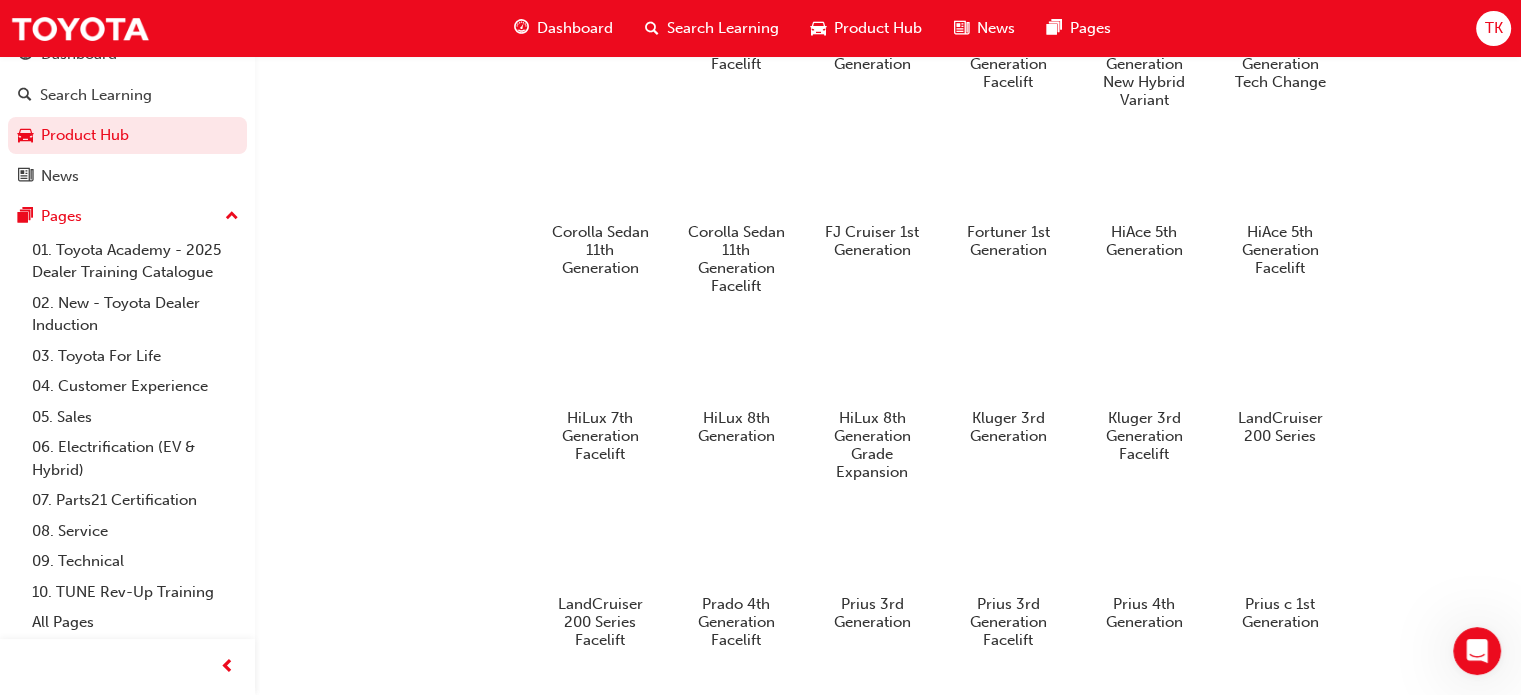 scroll, scrollTop: 1256, scrollLeft: 0, axis: vertical 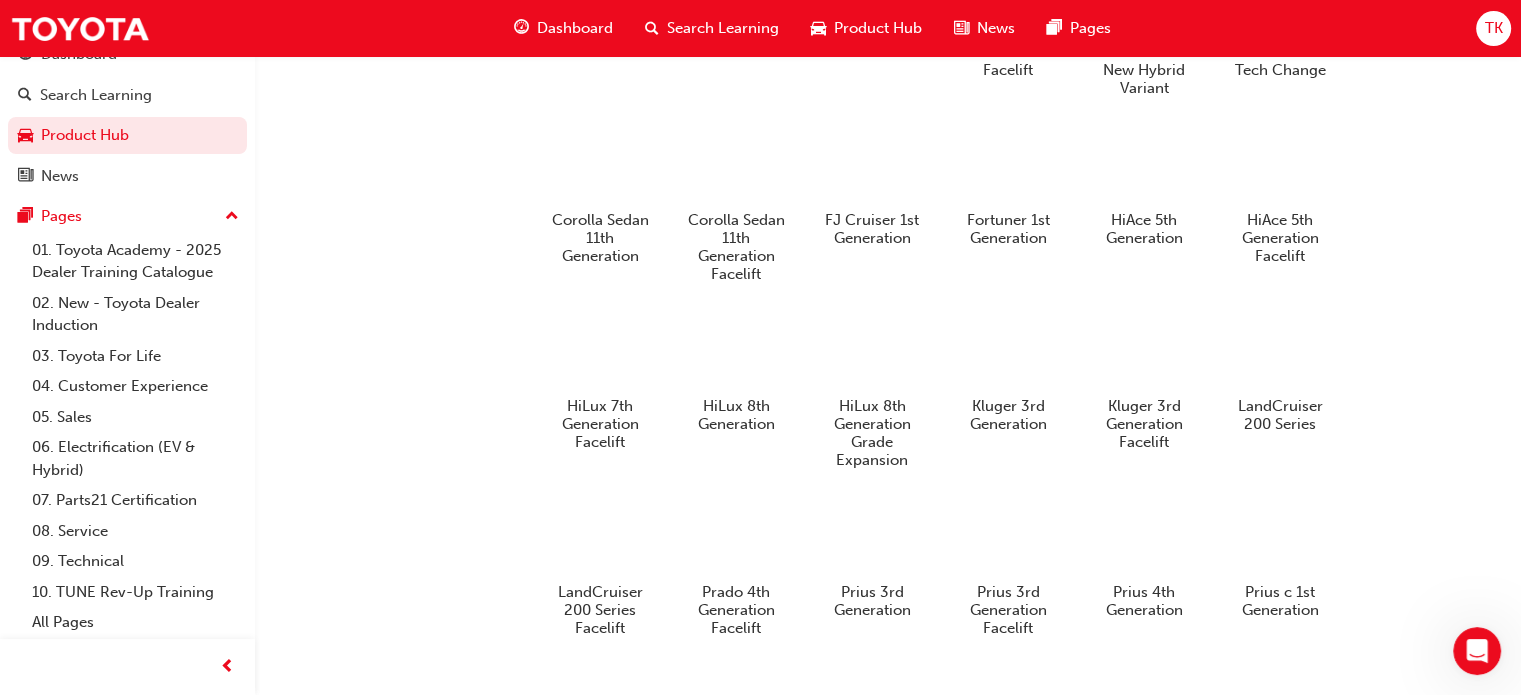 click on "Your version of Internet Explorer is outdated and not supported. Please upgrade to a modern browser . Dashboard Search Learning Product Hub News Pages TK Dashboard Search Learning Product Hub News Pages Pages 01. Toyota Academy - 2025 Dealer Training Catalogue 02. New - Toyota Dealer Induction 03. Toyota For Life 04. Customer Experience 05. Sales 06. Electrification (EV & Hybrid) 07. Parts21 Certification 08. Service 09. Technical 10. TUNE Rev-Up Training All Pages Products Segment All Current 4x4 and Towing bZ4X 1st Generation C-HR 2nd Generation Camry 9th Generation Coaster 4th Generation Connected Services Corolla Cross Corolla Hatch 12th Generation Corolla Sedan 12th Generation Electrification Technology Fortuner 2nd Generation Facelift GR Supra GR Yaris 1st Generation GR86 Granvia HiAce 6th Generation HiLux 8th Generation Facelift Kluger 4th Generation LandCruiser 300 Series LandCruiser 70 Mirai 2nd Generation MyToyota Connect Prado 4th Generation 2020 Prado 5th Generation RAV4 5th Generation Tundra" at bounding box center (760, -909) 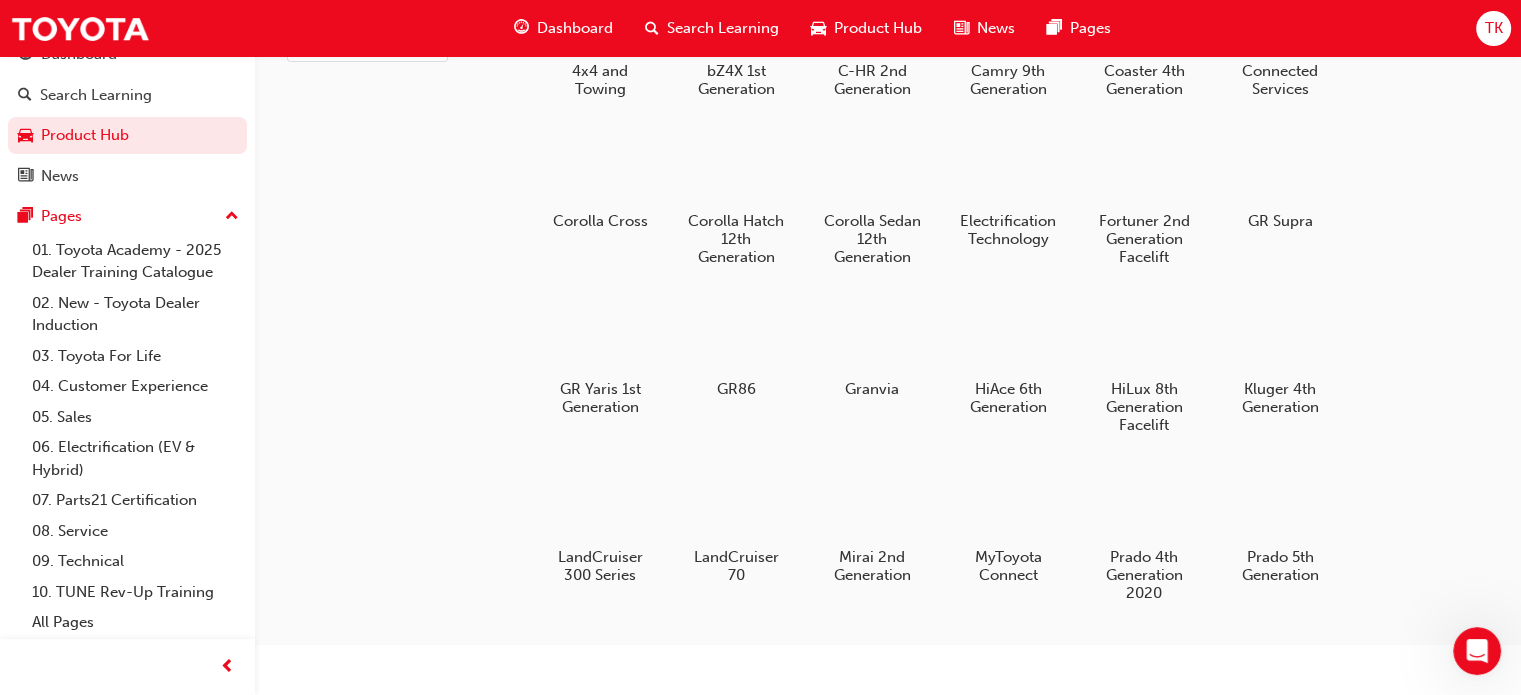 scroll, scrollTop: 0, scrollLeft: 0, axis: both 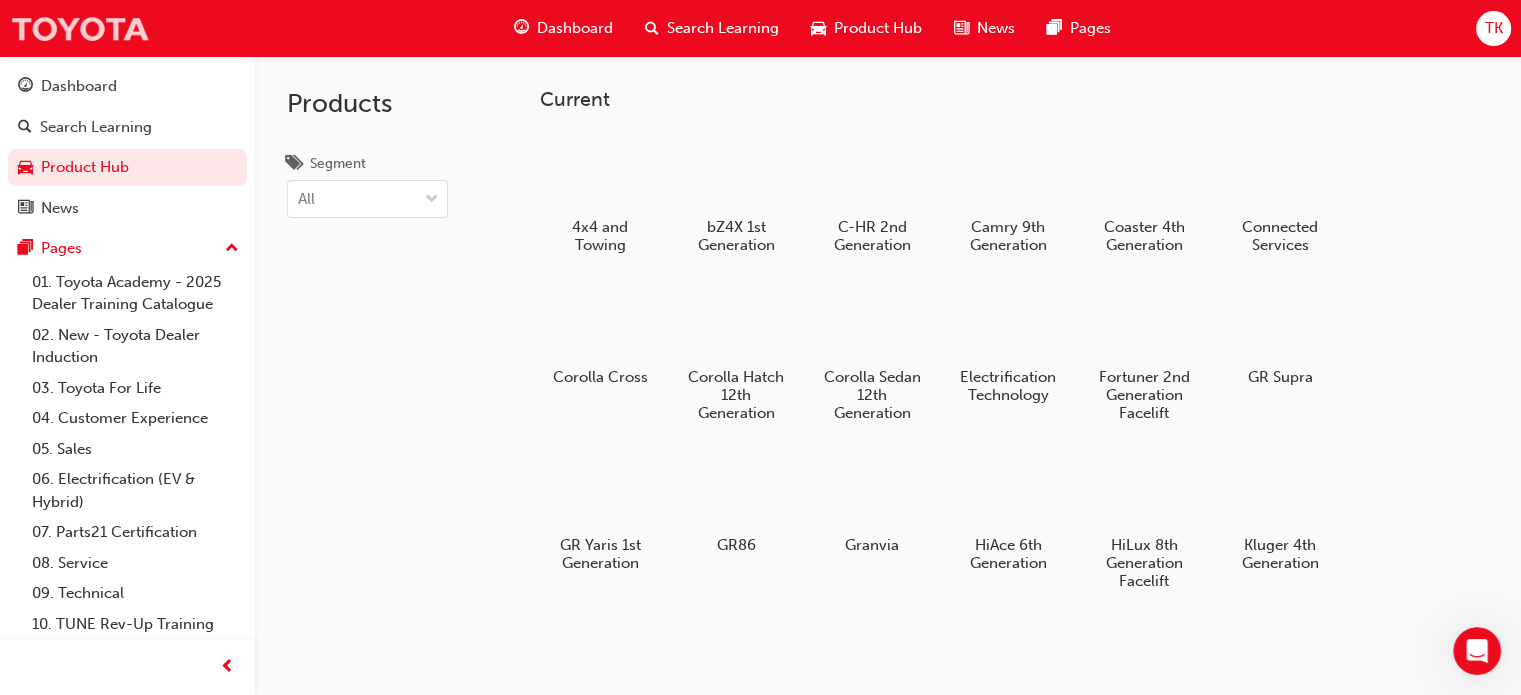 click at bounding box center (80, 28) 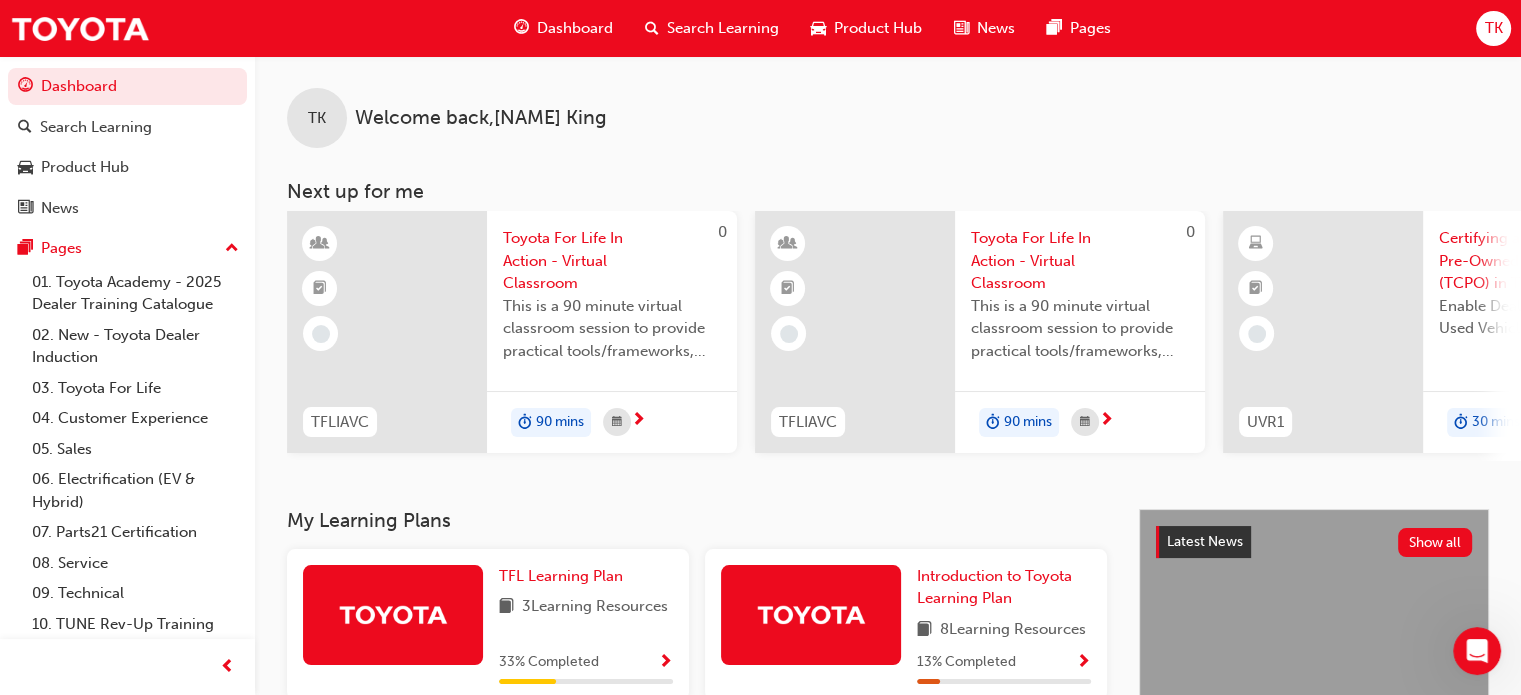 click on "Dashboard" at bounding box center (575, 28) 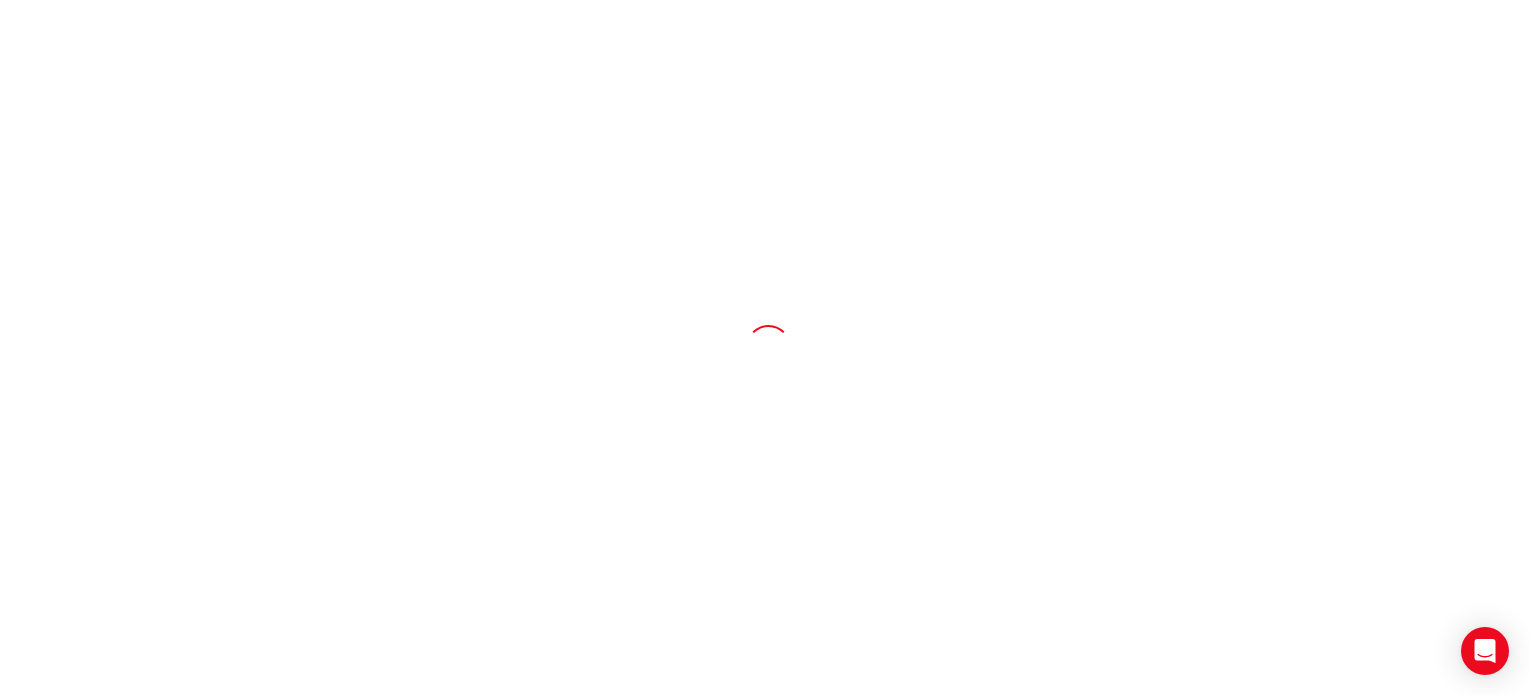 scroll, scrollTop: 0, scrollLeft: 0, axis: both 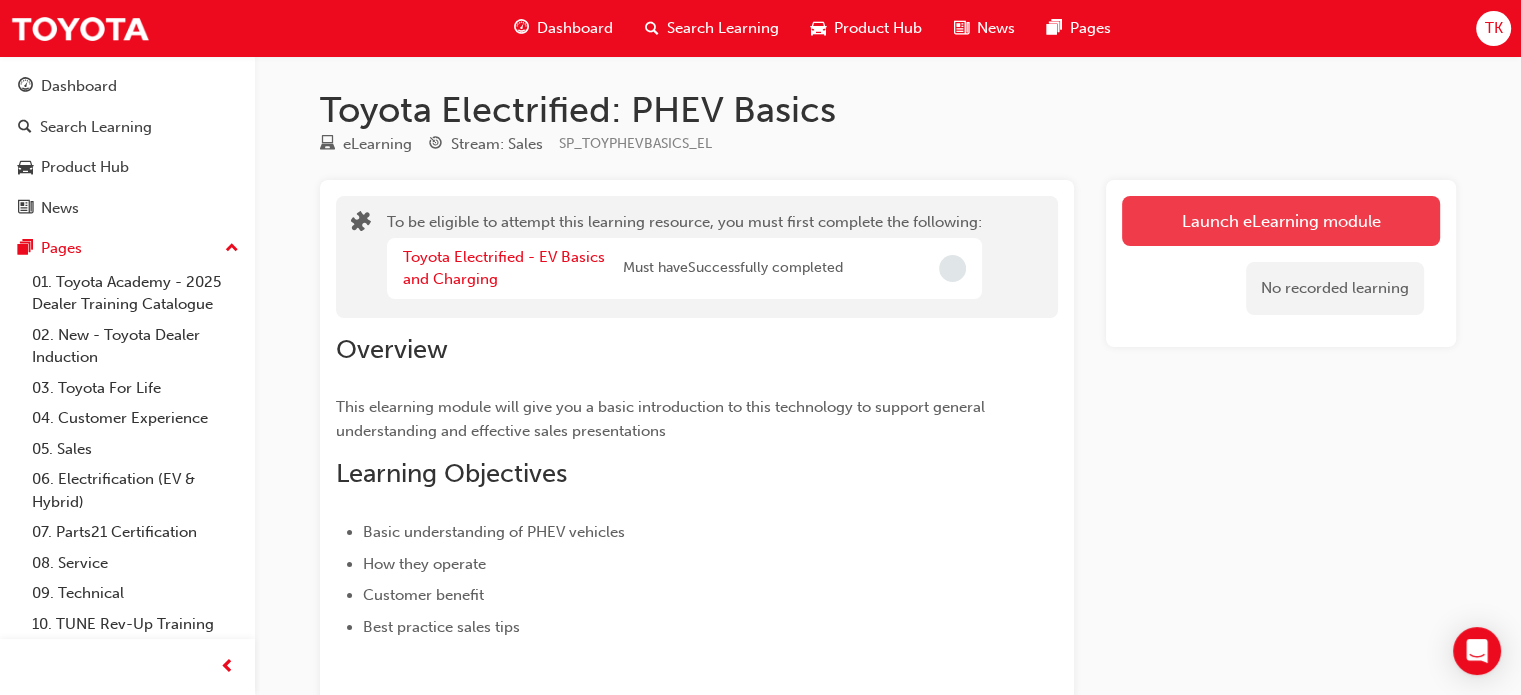 click on "Launch eLearning module" at bounding box center [1281, 221] 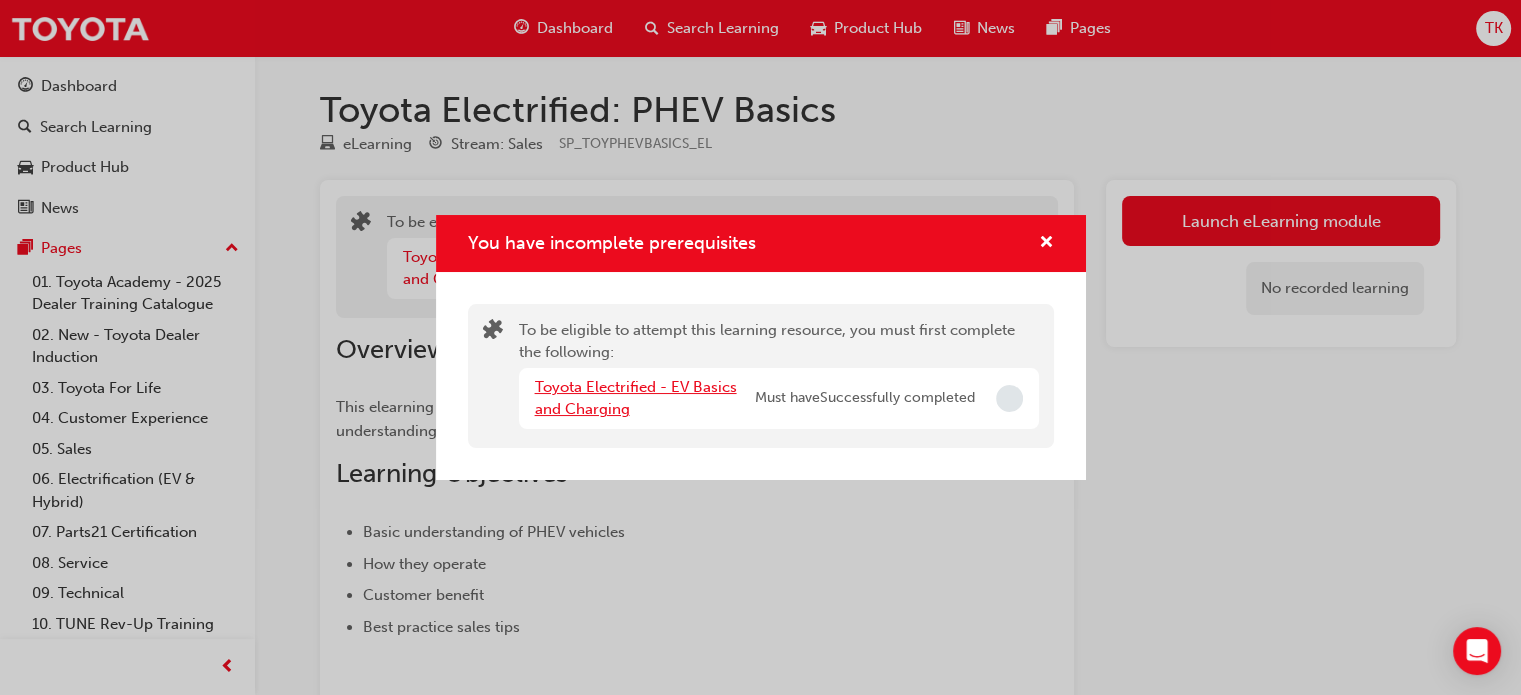 click on "Toyota Electrified - EV Basics and Charging" at bounding box center [636, 398] 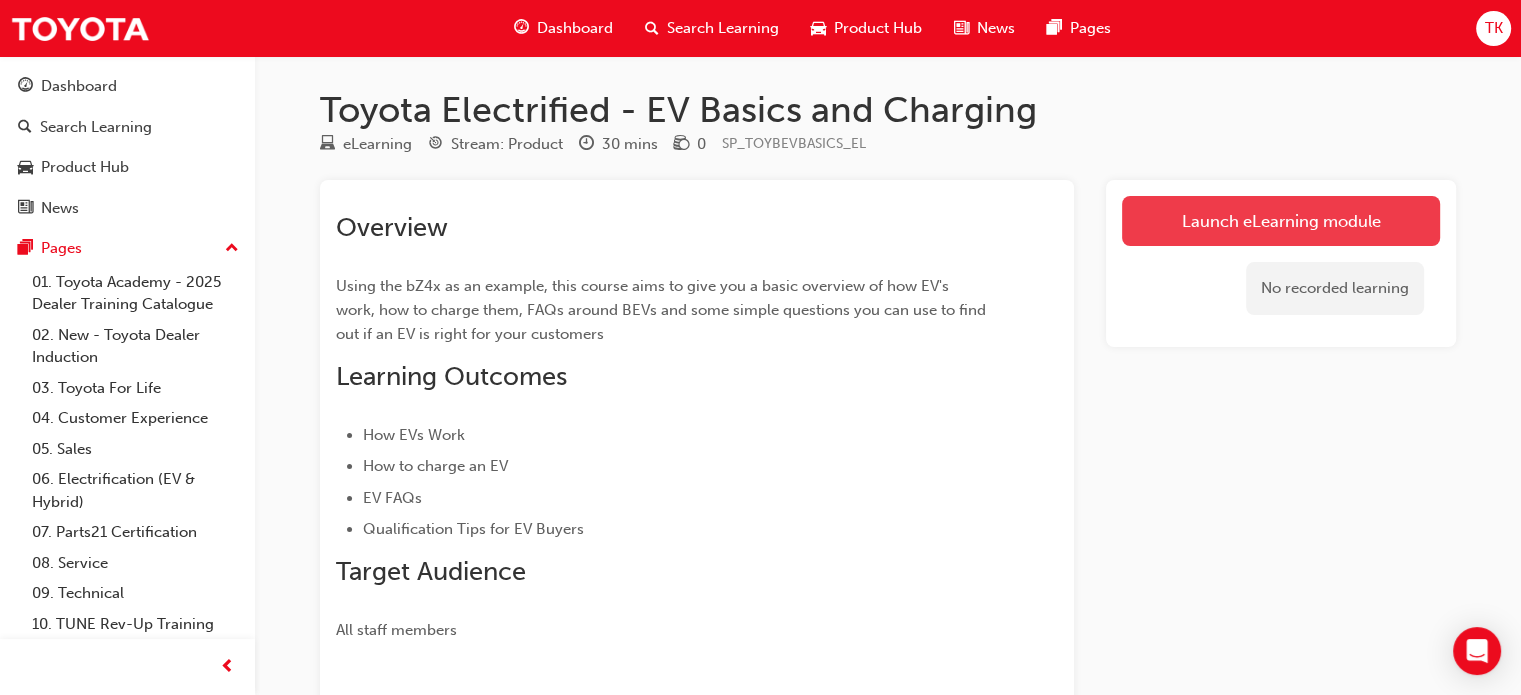 click on "Launch eLearning module" at bounding box center [1281, 221] 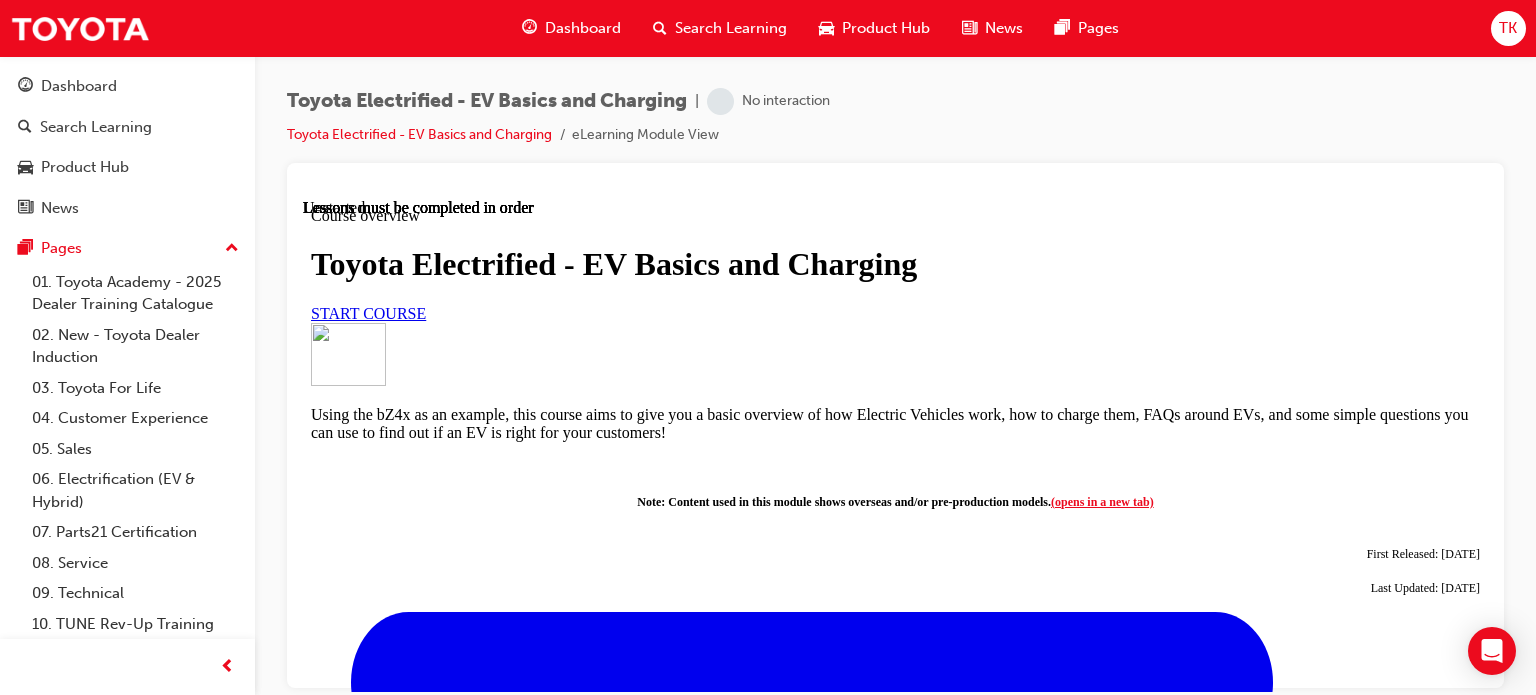 scroll, scrollTop: 0, scrollLeft: 0, axis: both 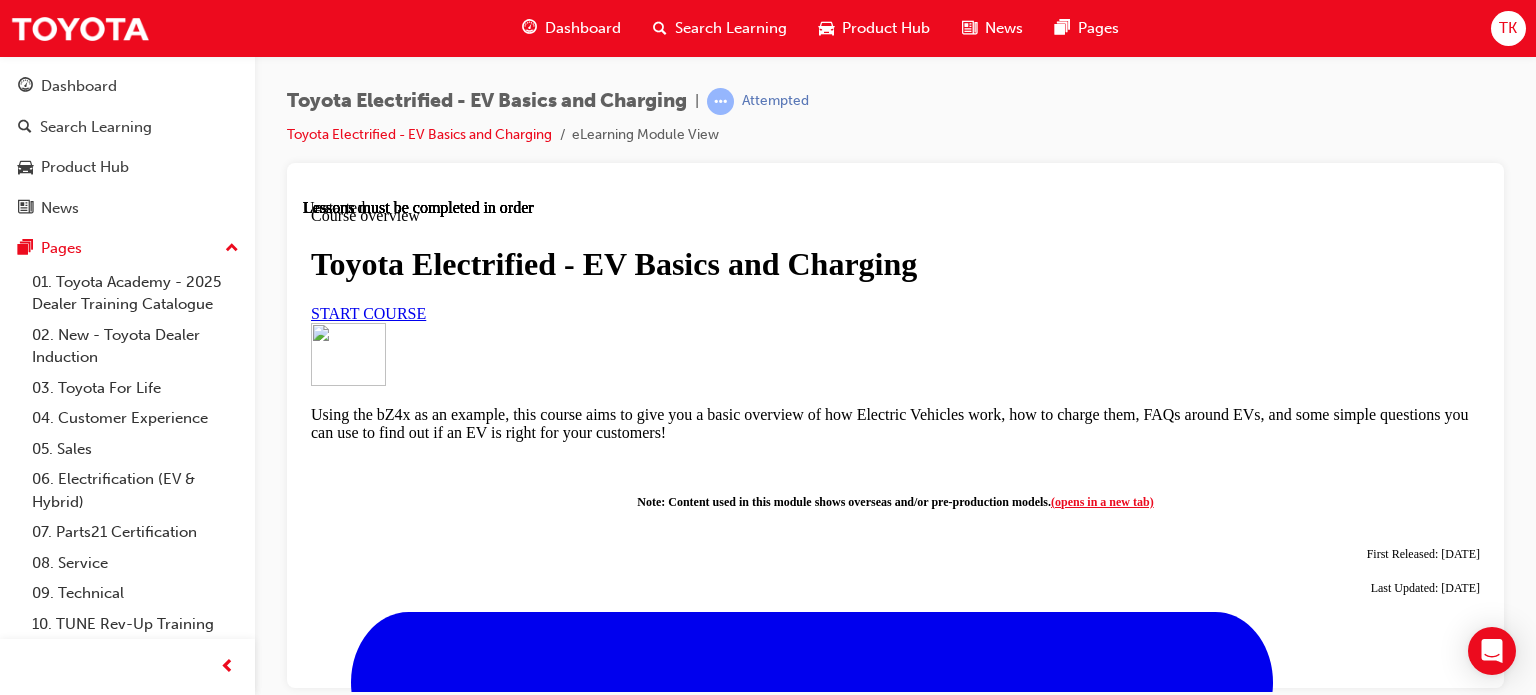 click on "START COURSE" at bounding box center [368, 312] 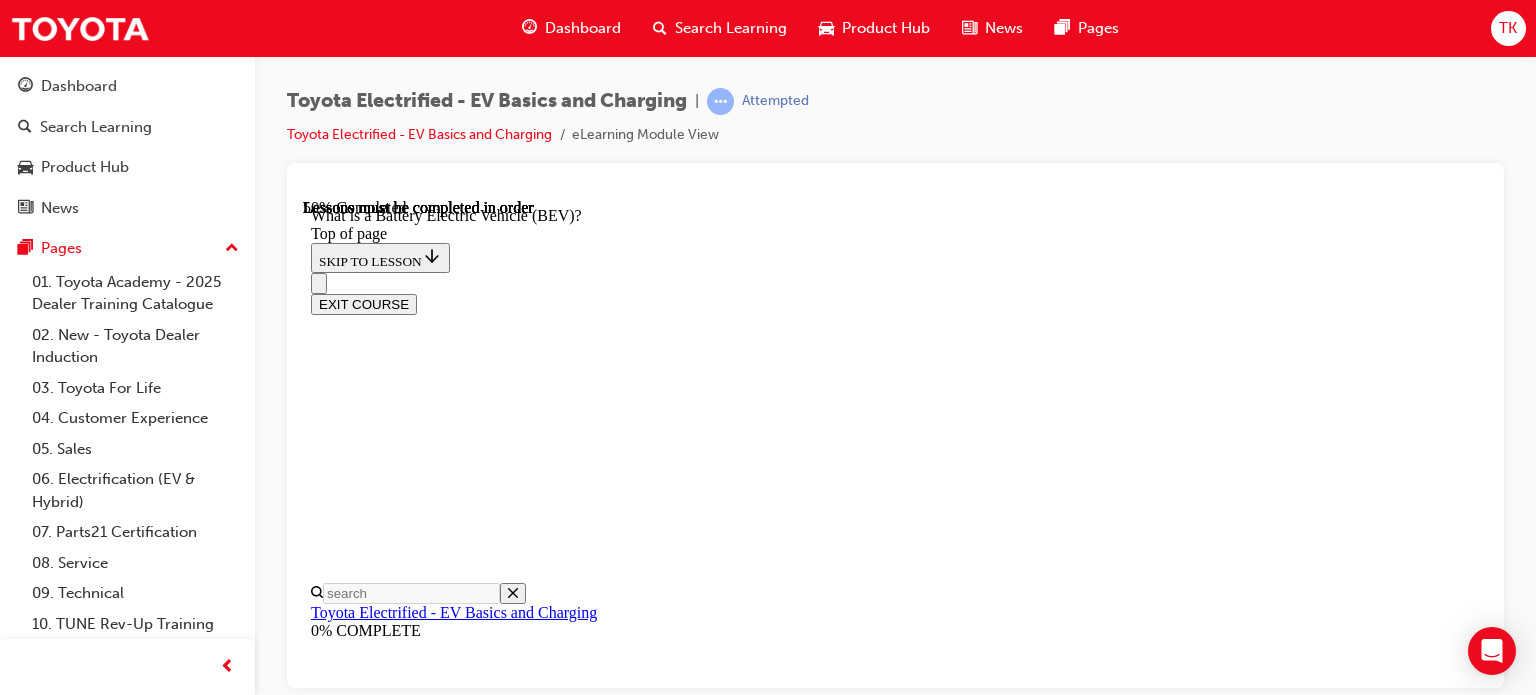 scroll, scrollTop: 1462, scrollLeft: 0, axis: vertical 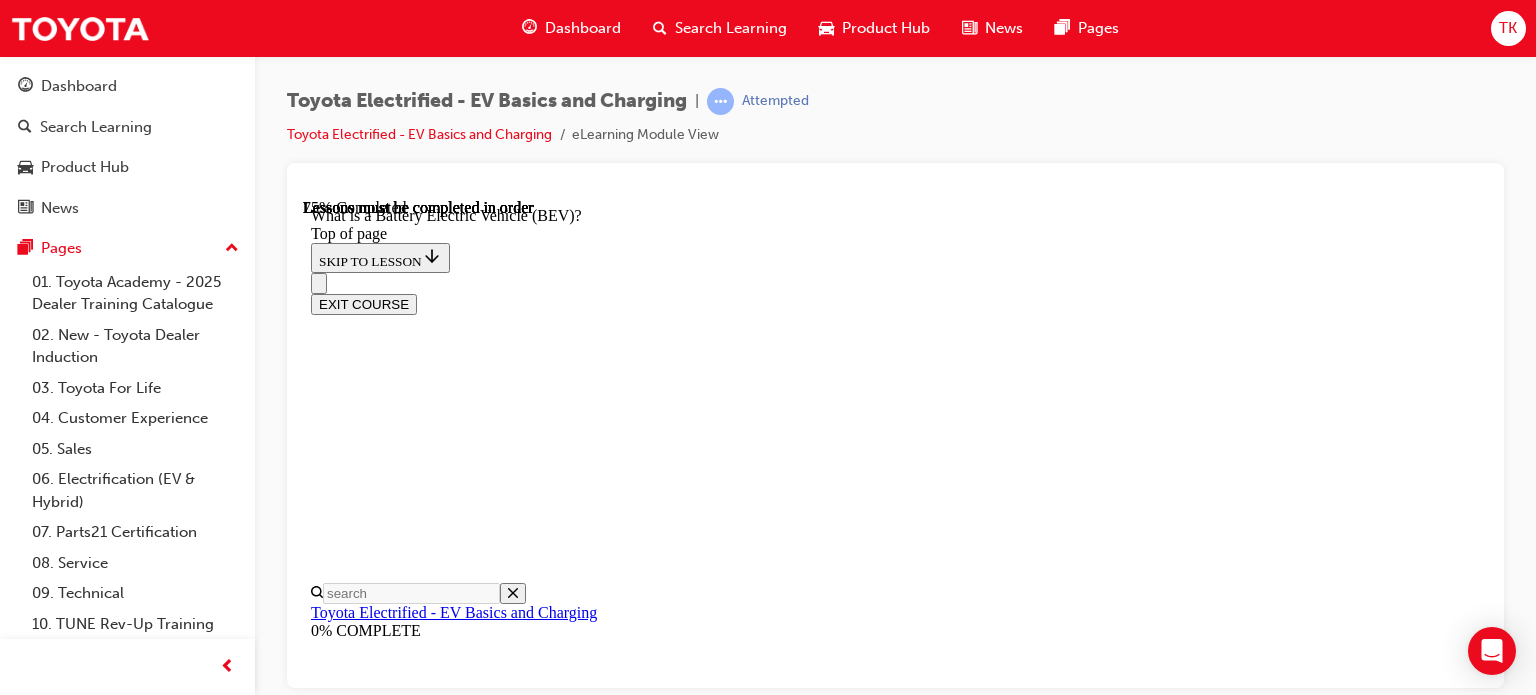 click on "CONTINUE" at bounding box center [353, 10113] 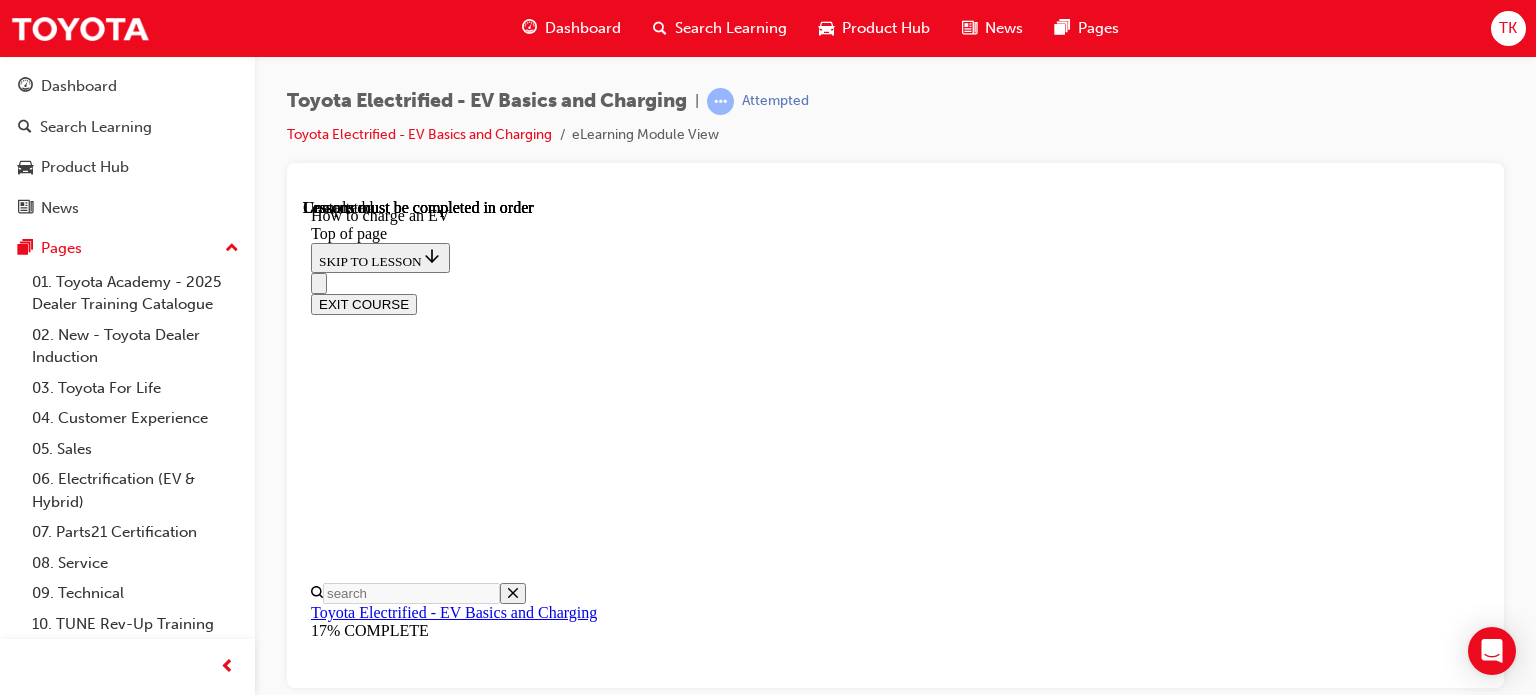 scroll, scrollTop: 0, scrollLeft: 0, axis: both 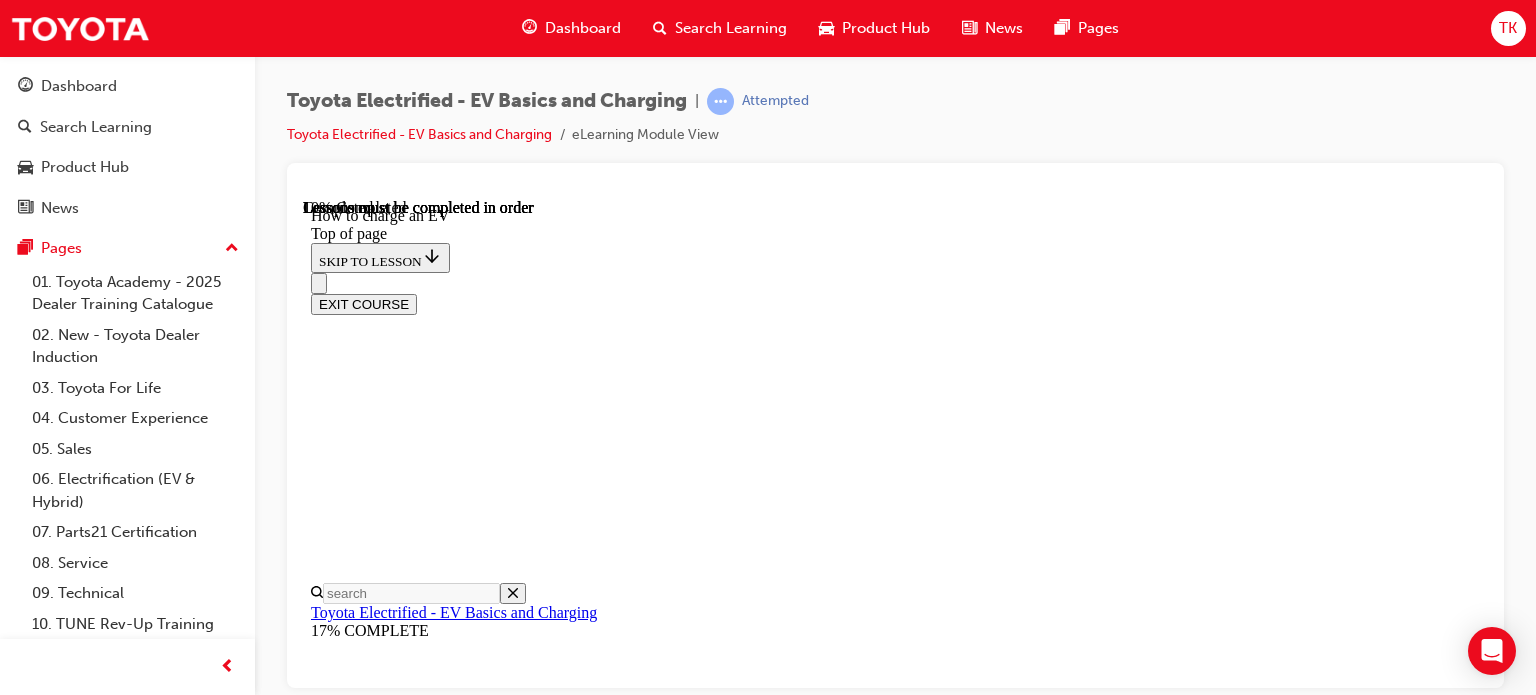 click on "Alternating Current" at bounding box center [915, 9805] 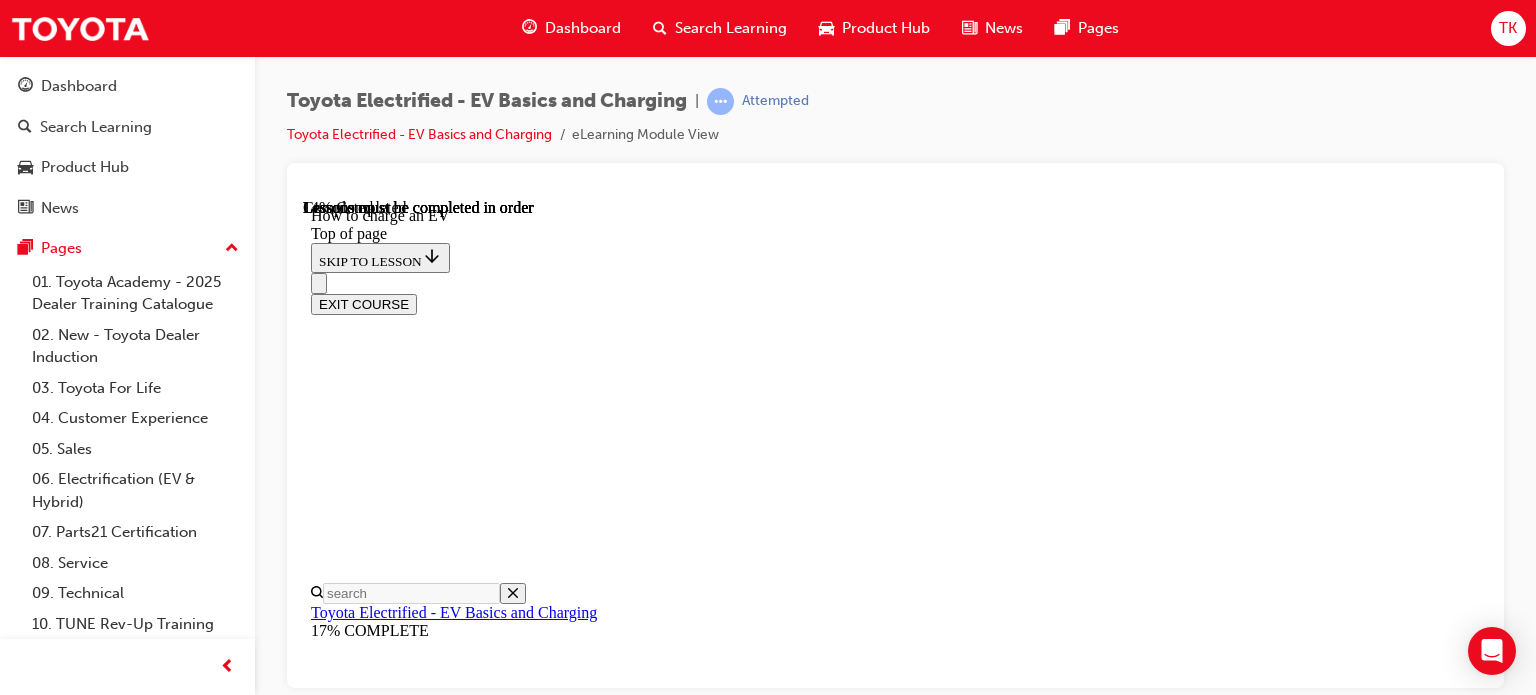 scroll, scrollTop: 962, scrollLeft: 0, axis: vertical 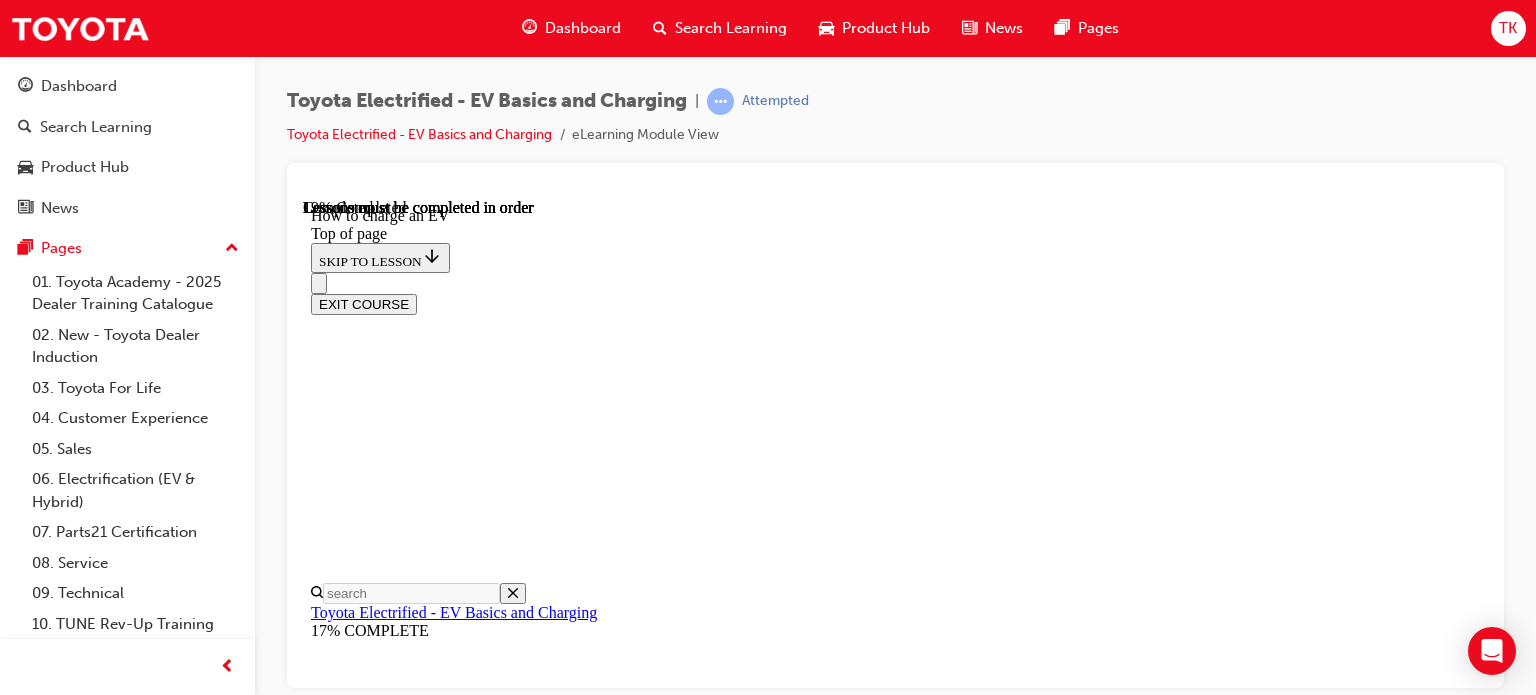 click on "Dedicated Charger (AC)" at bounding box center (521, 10907) 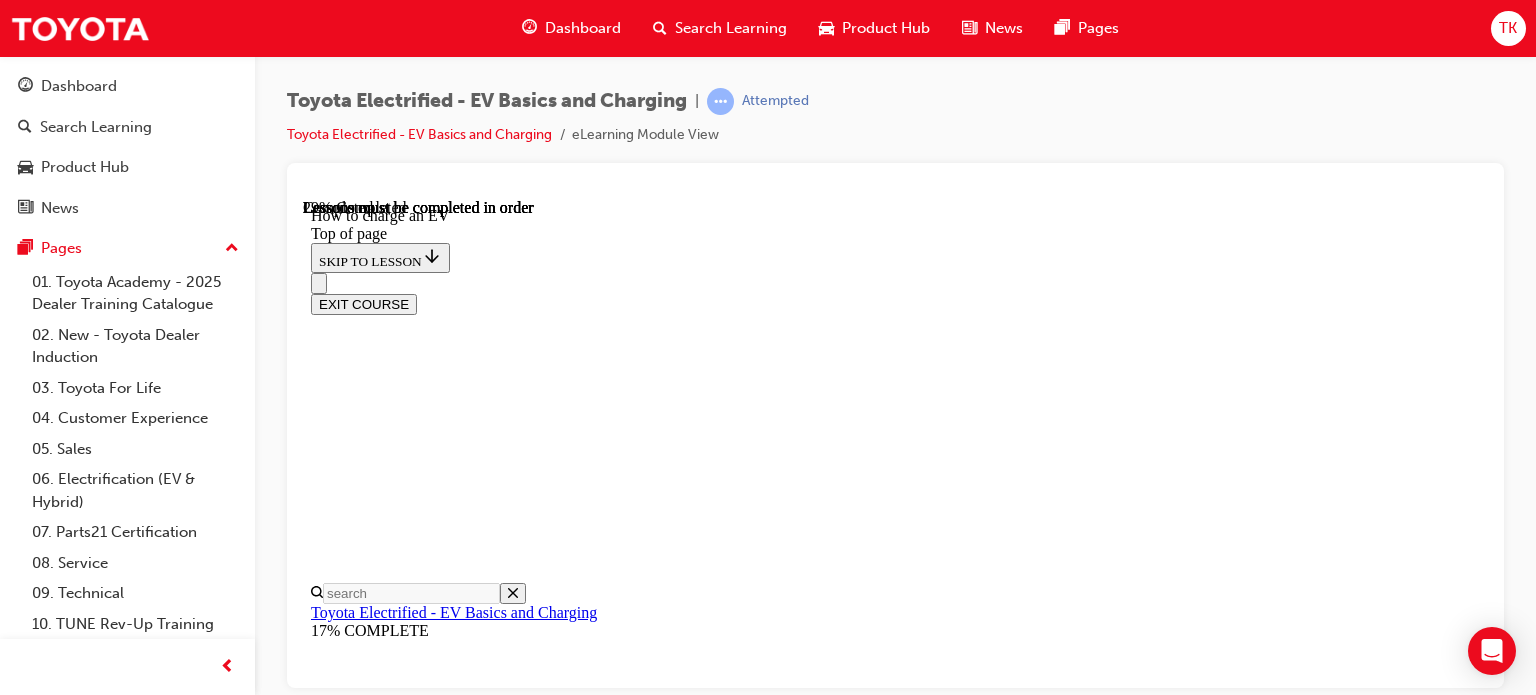 scroll, scrollTop: 1762, scrollLeft: 0, axis: vertical 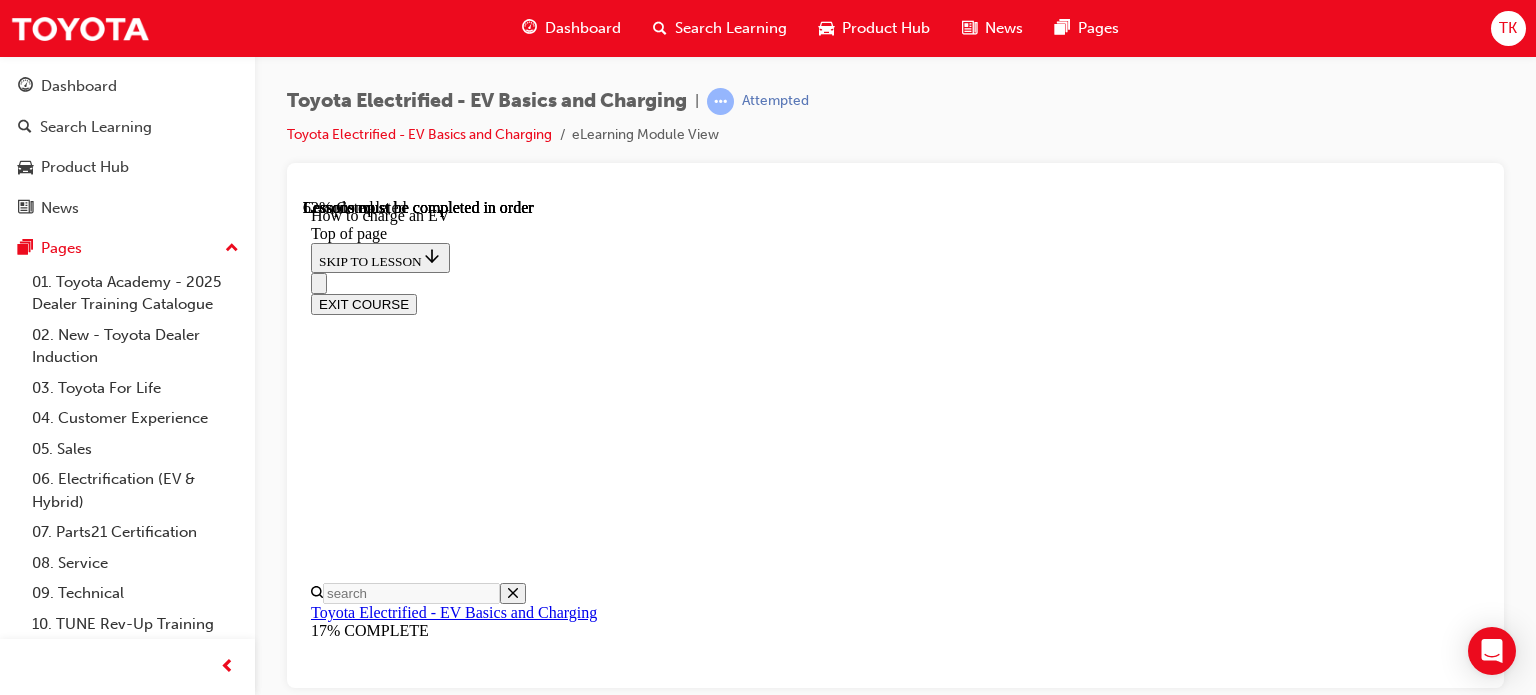 click at bounding box center [359, 14352] 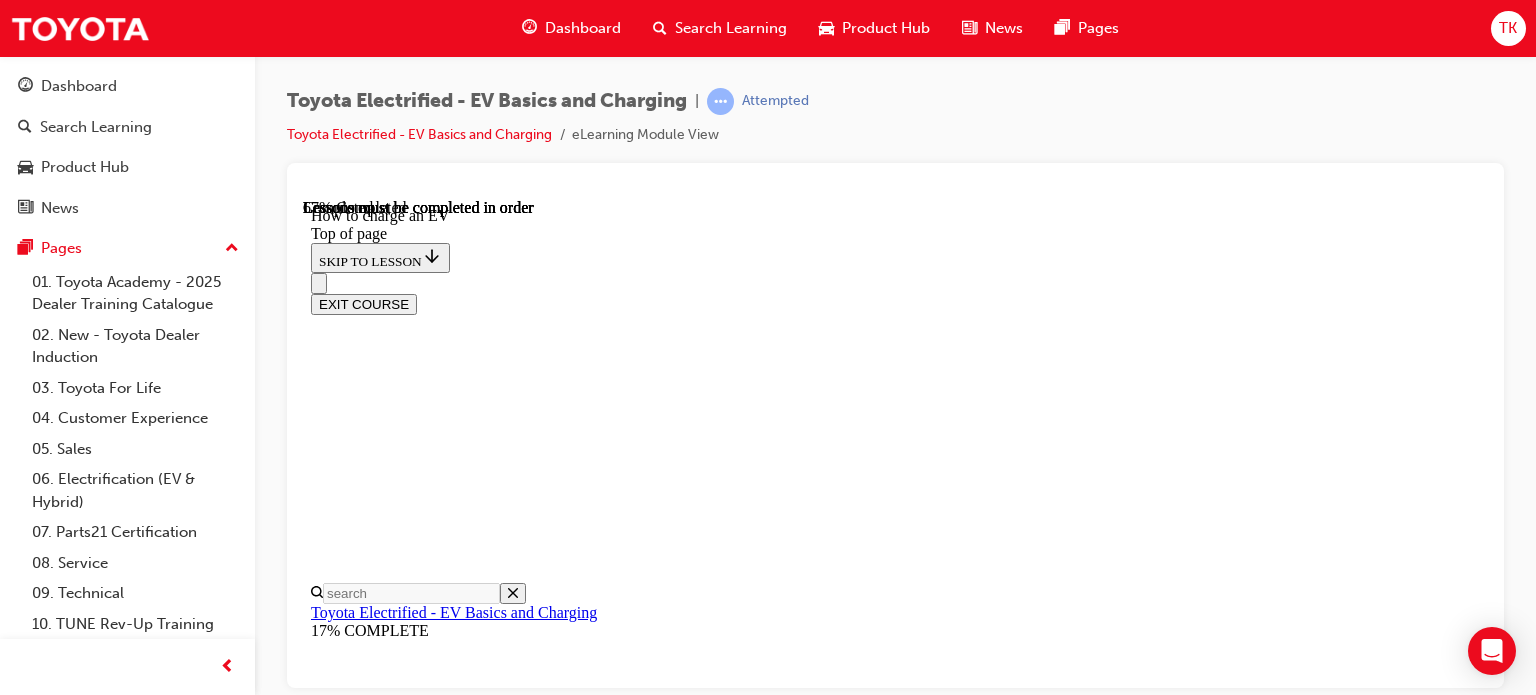 scroll, scrollTop: 6414, scrollLeft: 0, axis: vertical 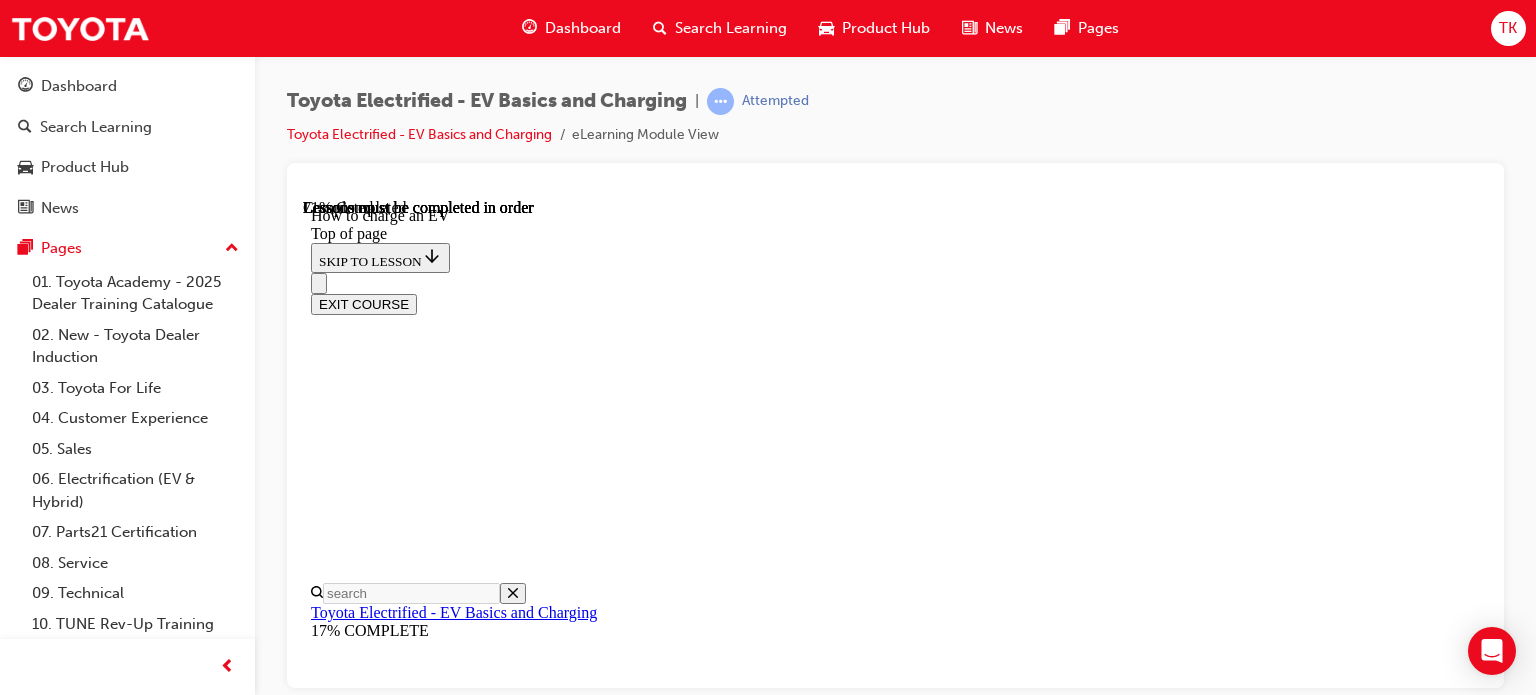 click at bounding box center (359, 15128) 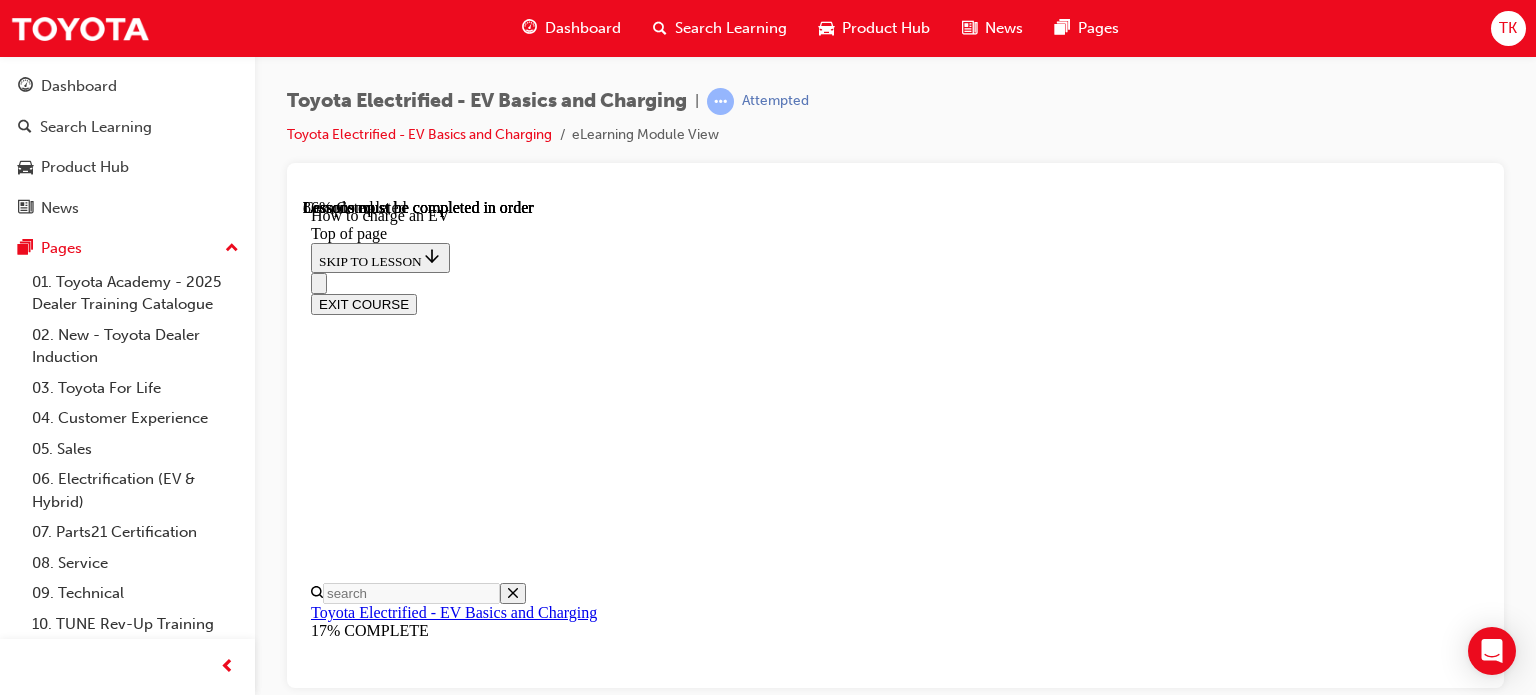 scroll, scrollTop: 8309, scrollLeft: 0, axis: vertical 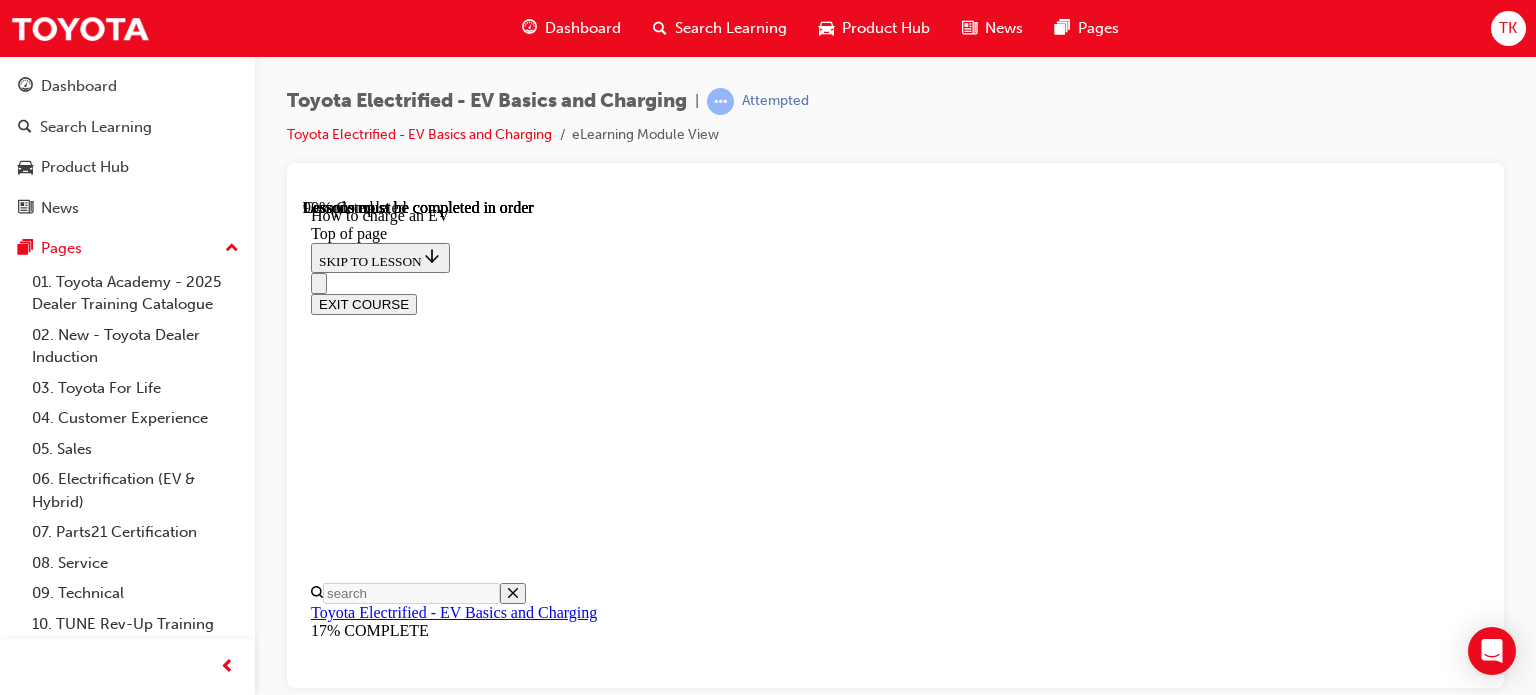click on "Complete the content above before moving on." at bounding box center [895, 16310] 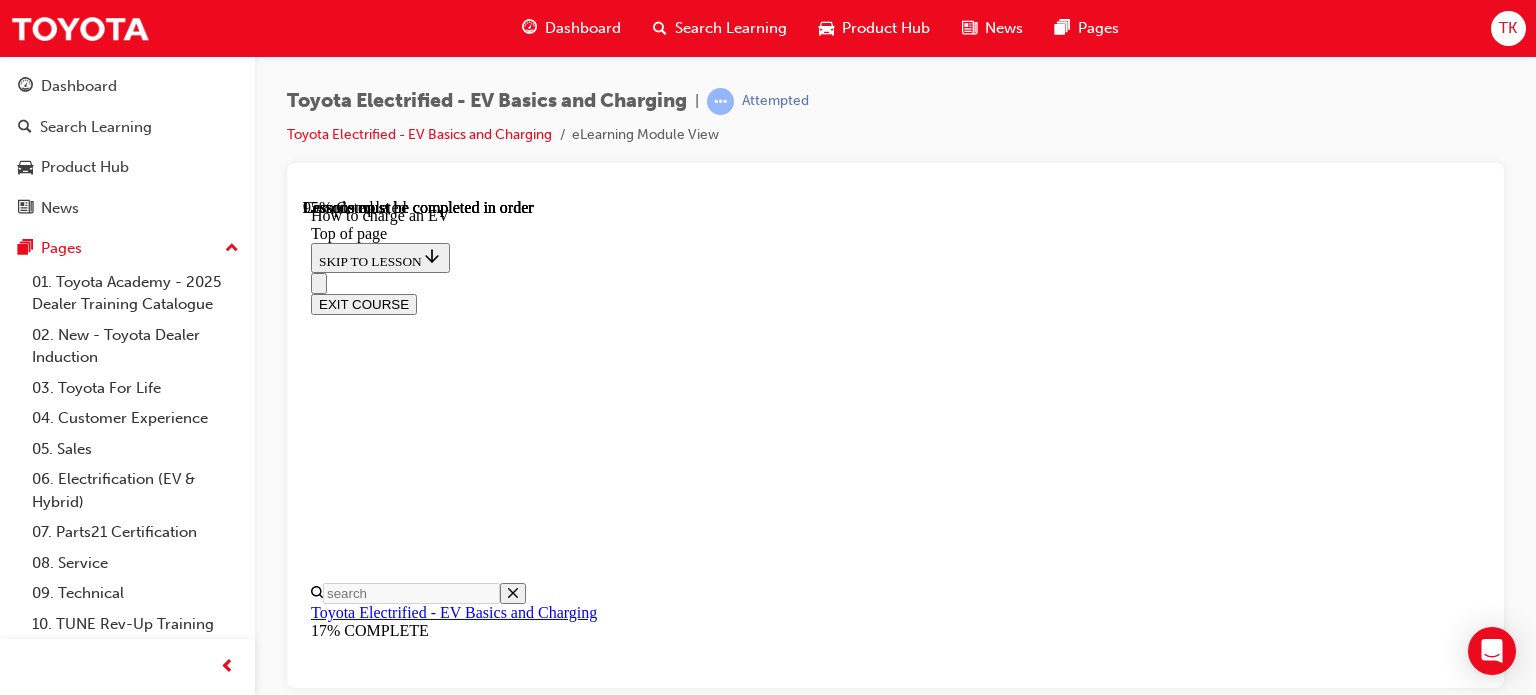scroll, scrollTop: 9106, scrollLeft: 0, axis: vertical 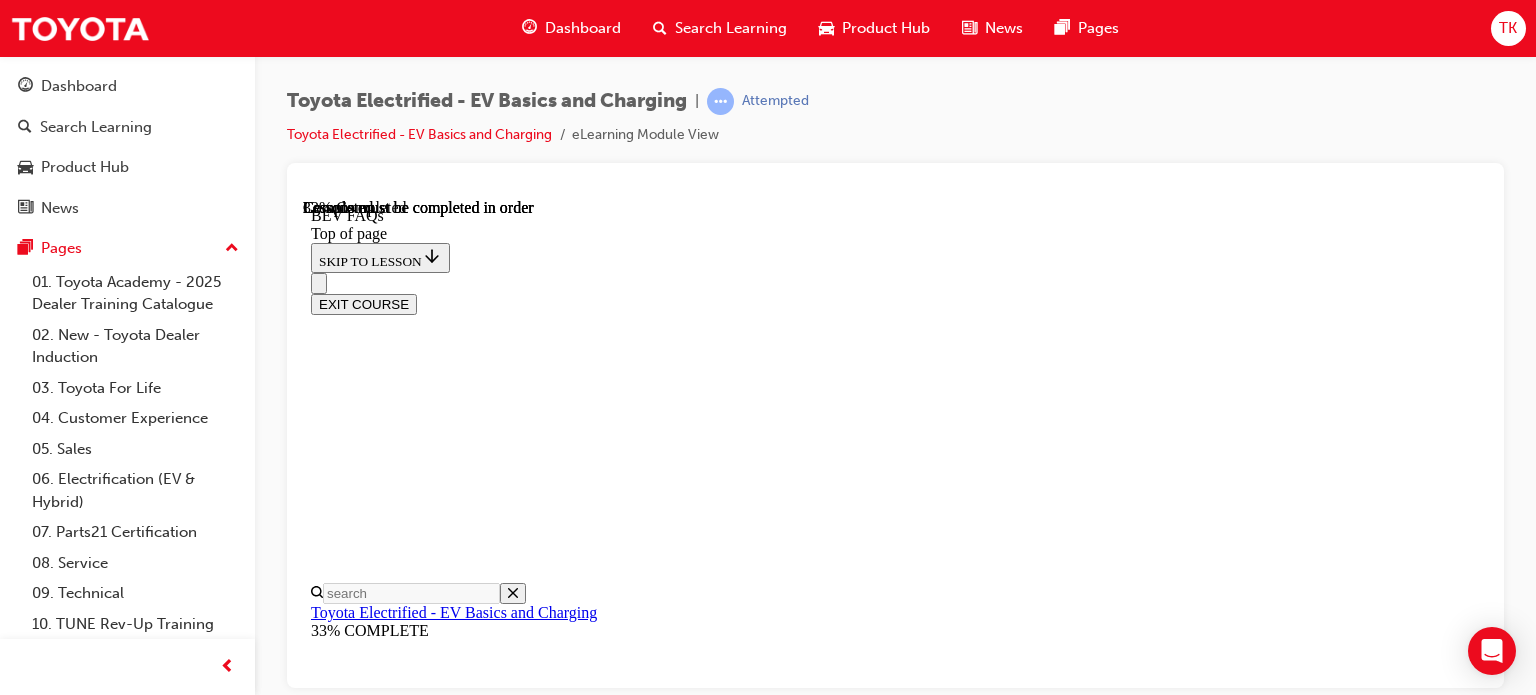 click on "What things can affect charging speed?" at bounding box center [423, 9532] 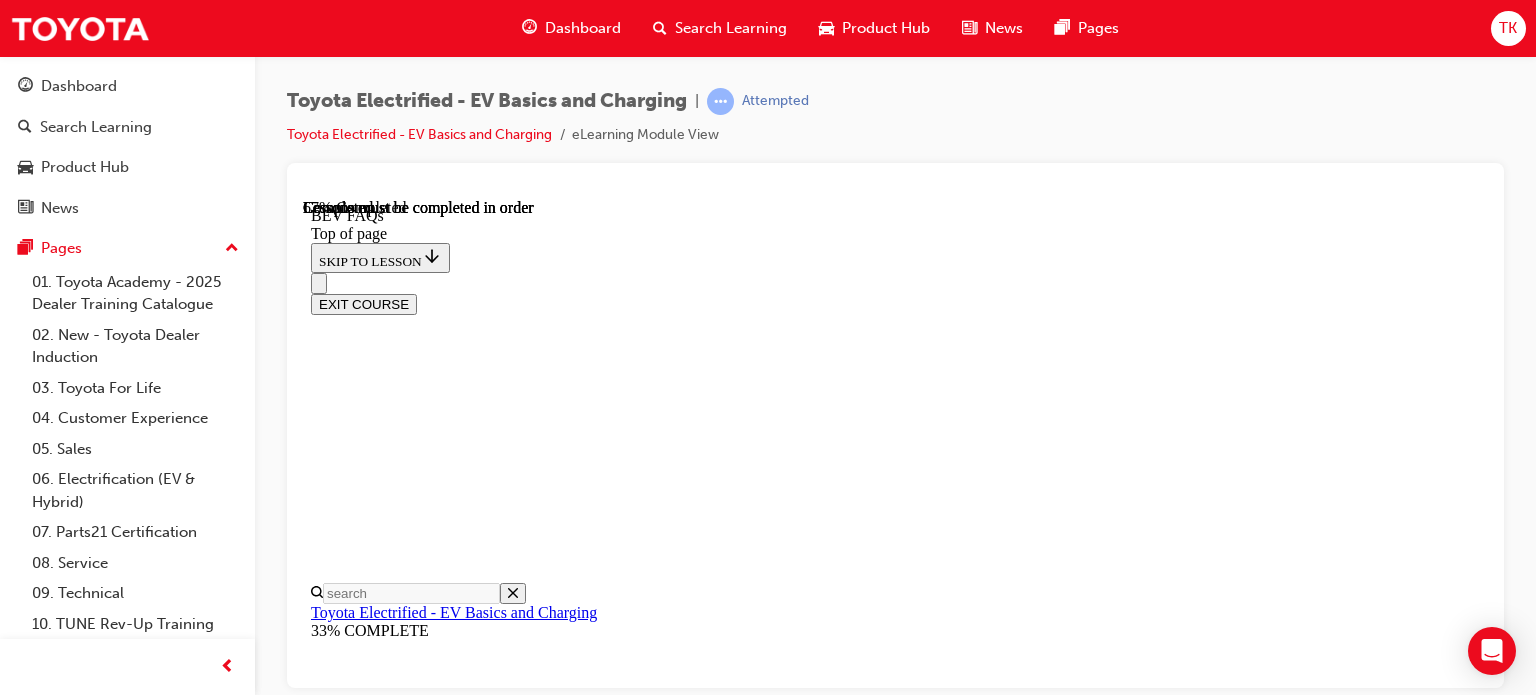 scroll, scrollTop: 4122, scrollLeft: 0, axis: vertical 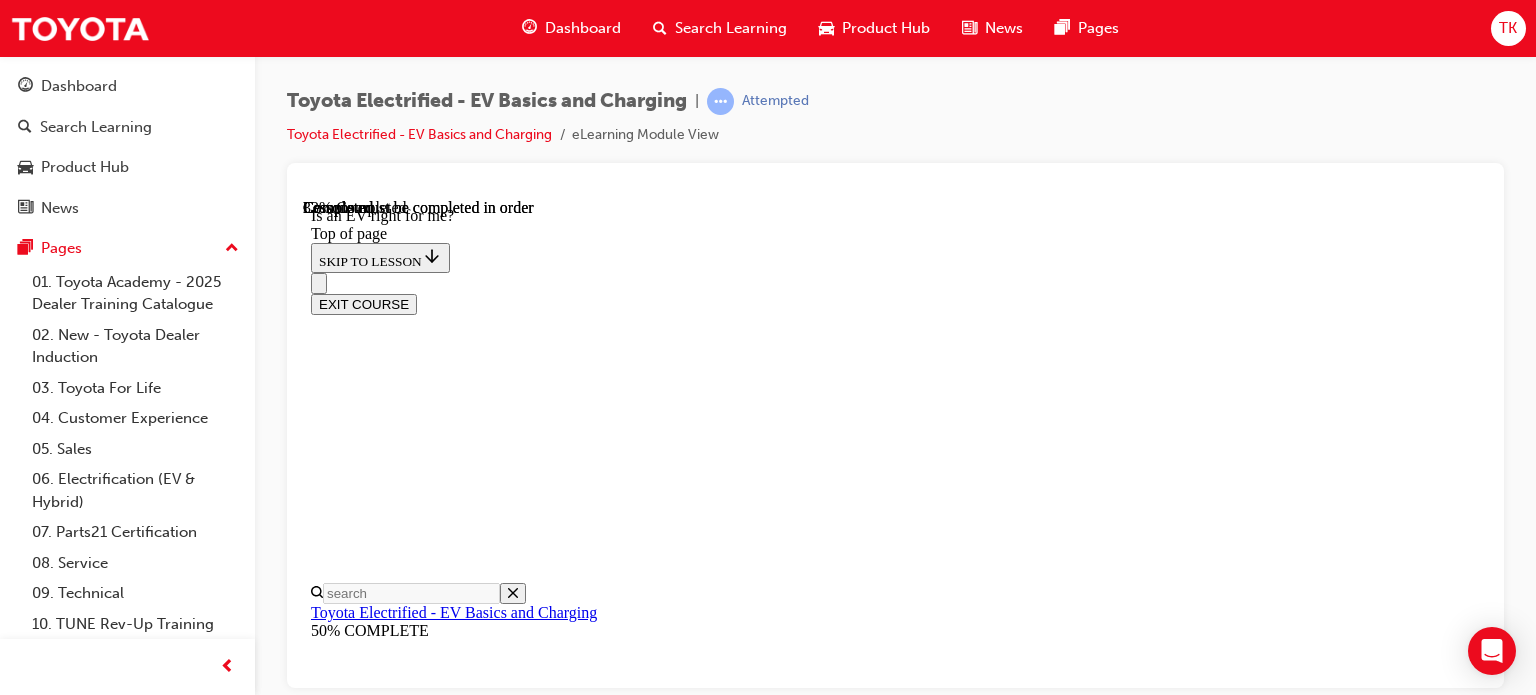 click on "How would you normally use your car during the weekdays?" at bounding box center (915, 9791) 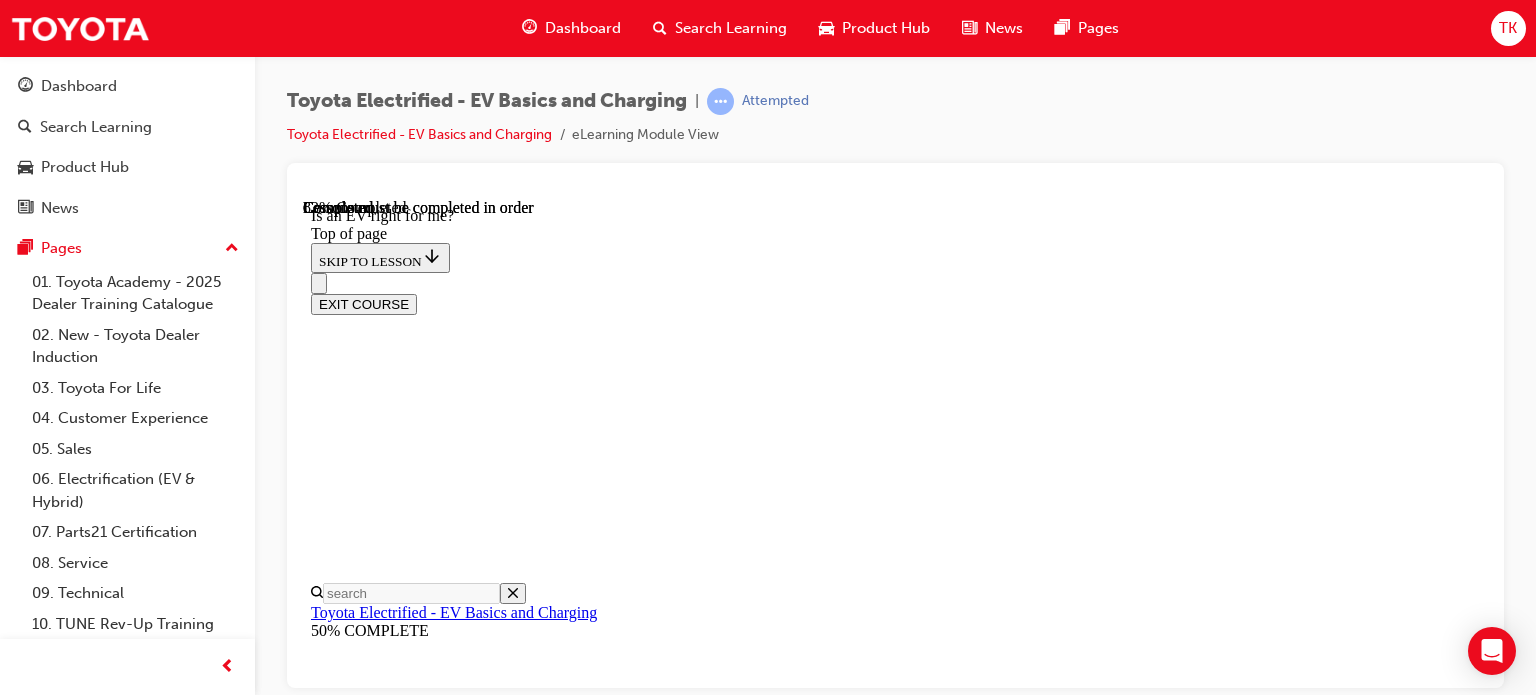 scroll, scrollTop: 2895, scrollLeft: 0, axis: vertical 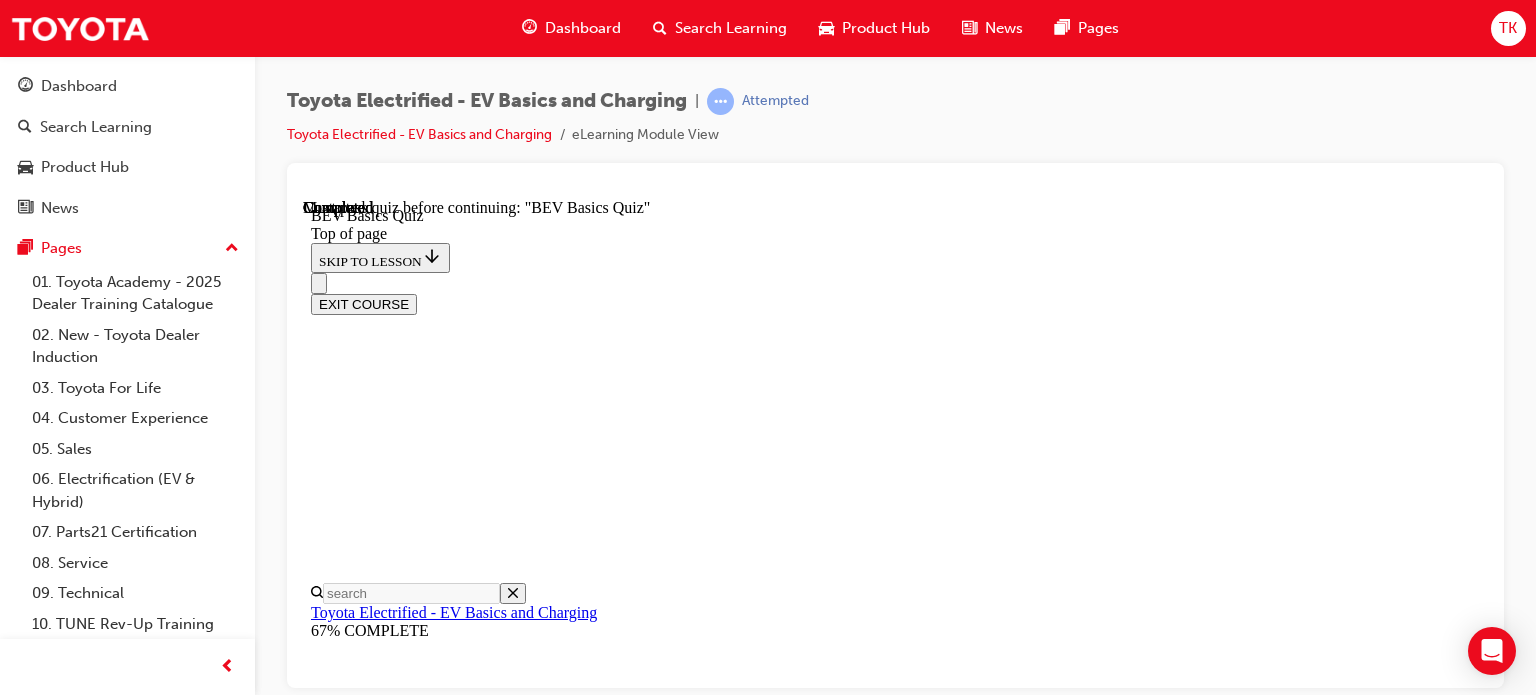 click on "START QUIZ" at bounding box center (356, 9247) 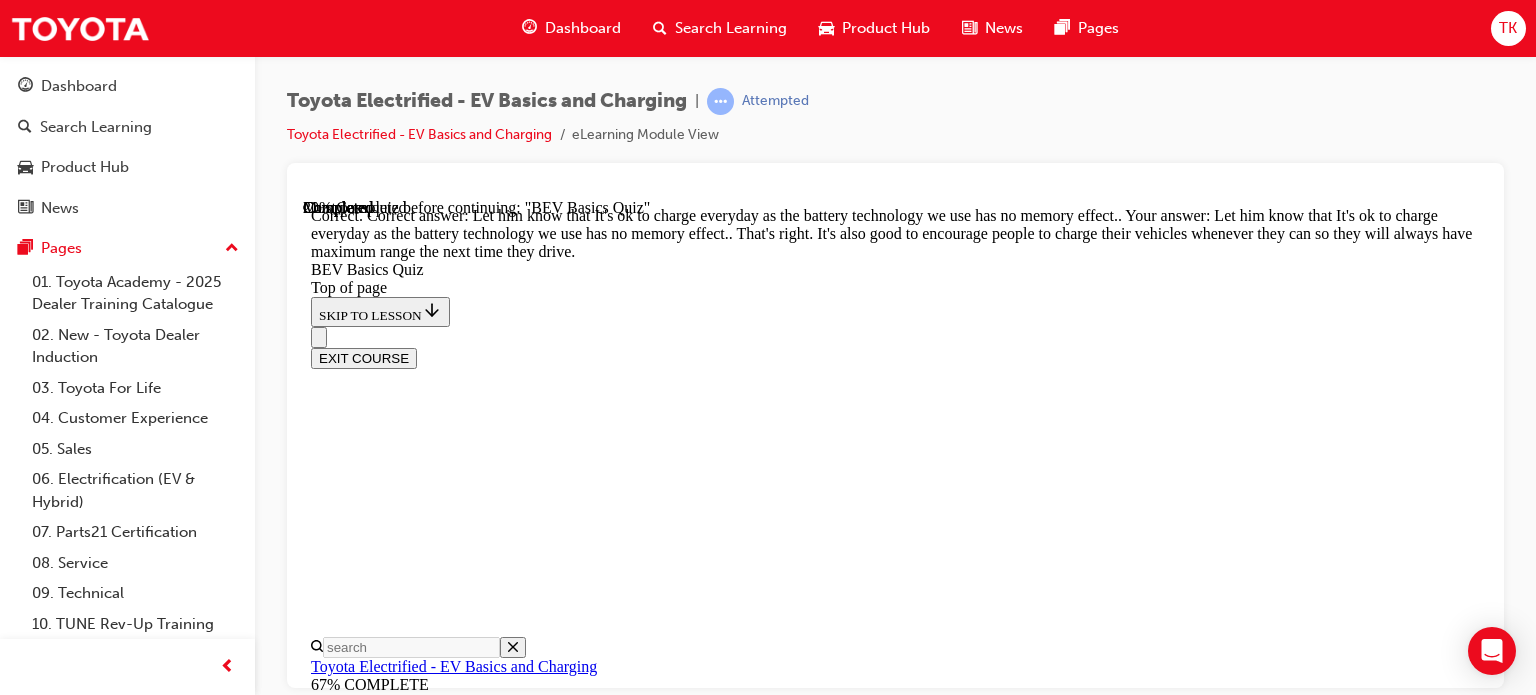 click on "NEXT" at bounding box center (337, 13811) 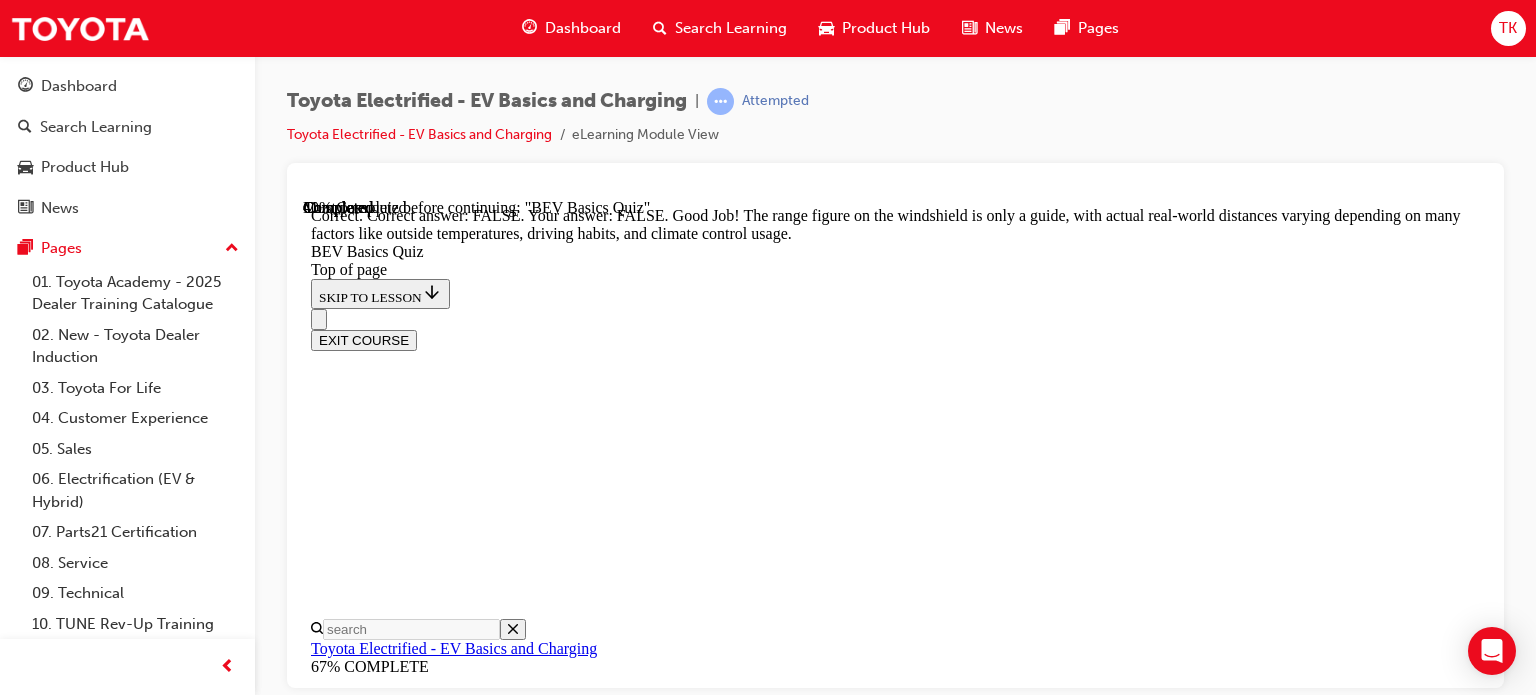 click on "NEXT" at bounding box center [895, 18179] 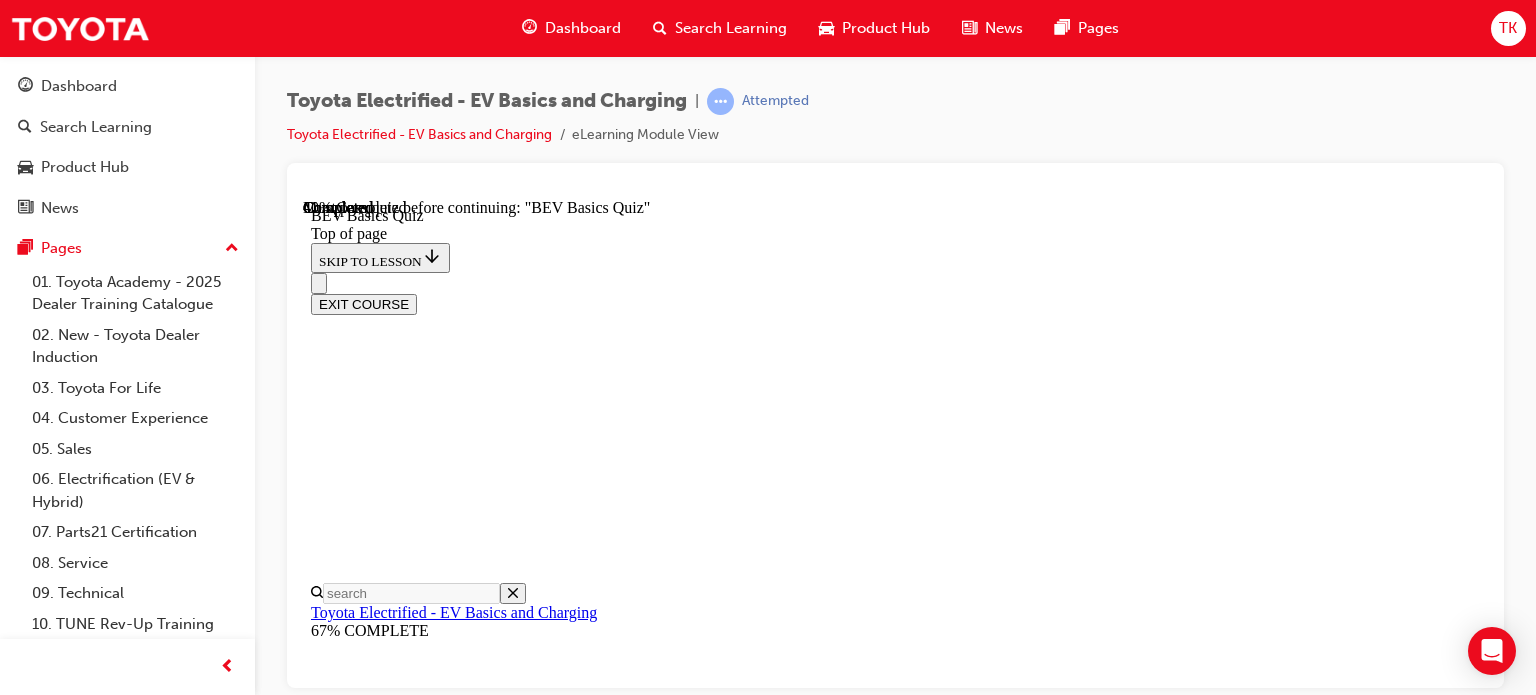 scroll, scrollTop: 60, scrollLeft: 0, axis: vertical 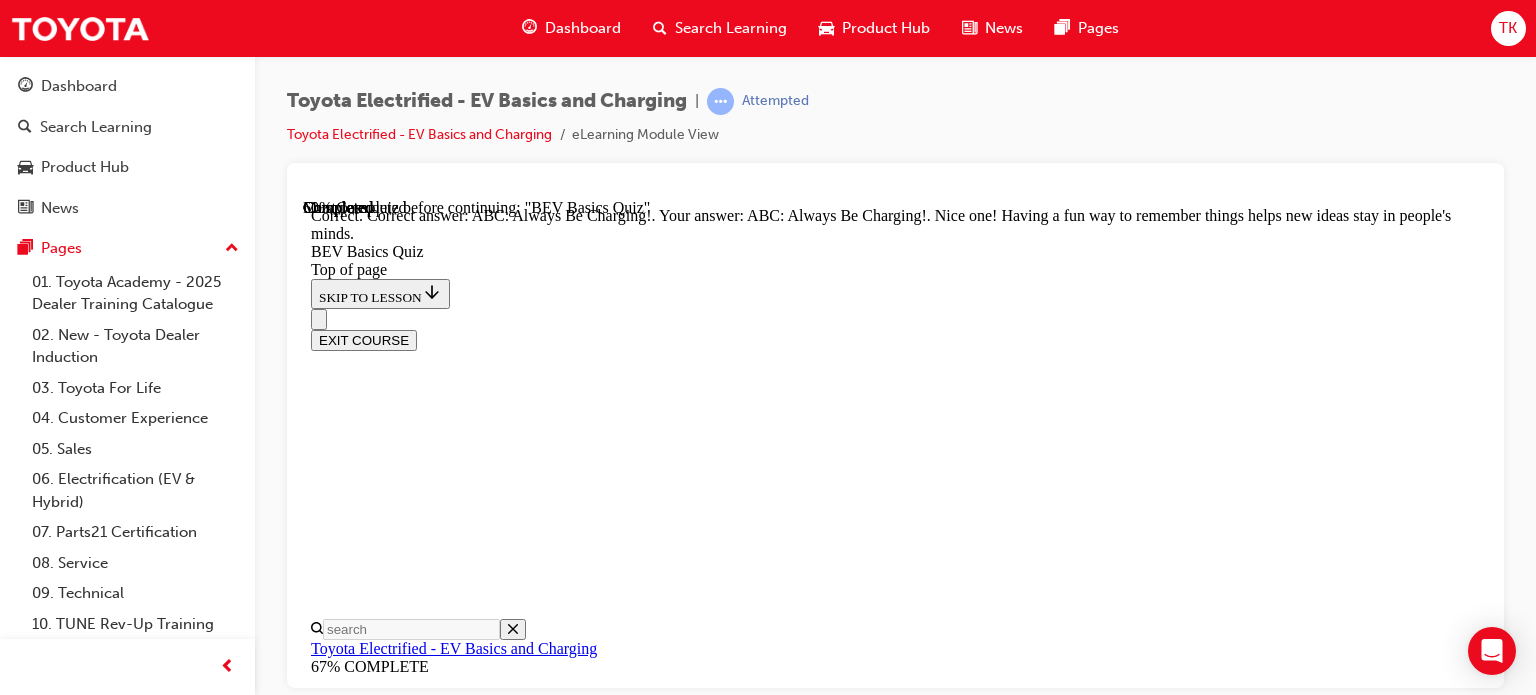click on "NEXT" at bounding box center (895, 20292) 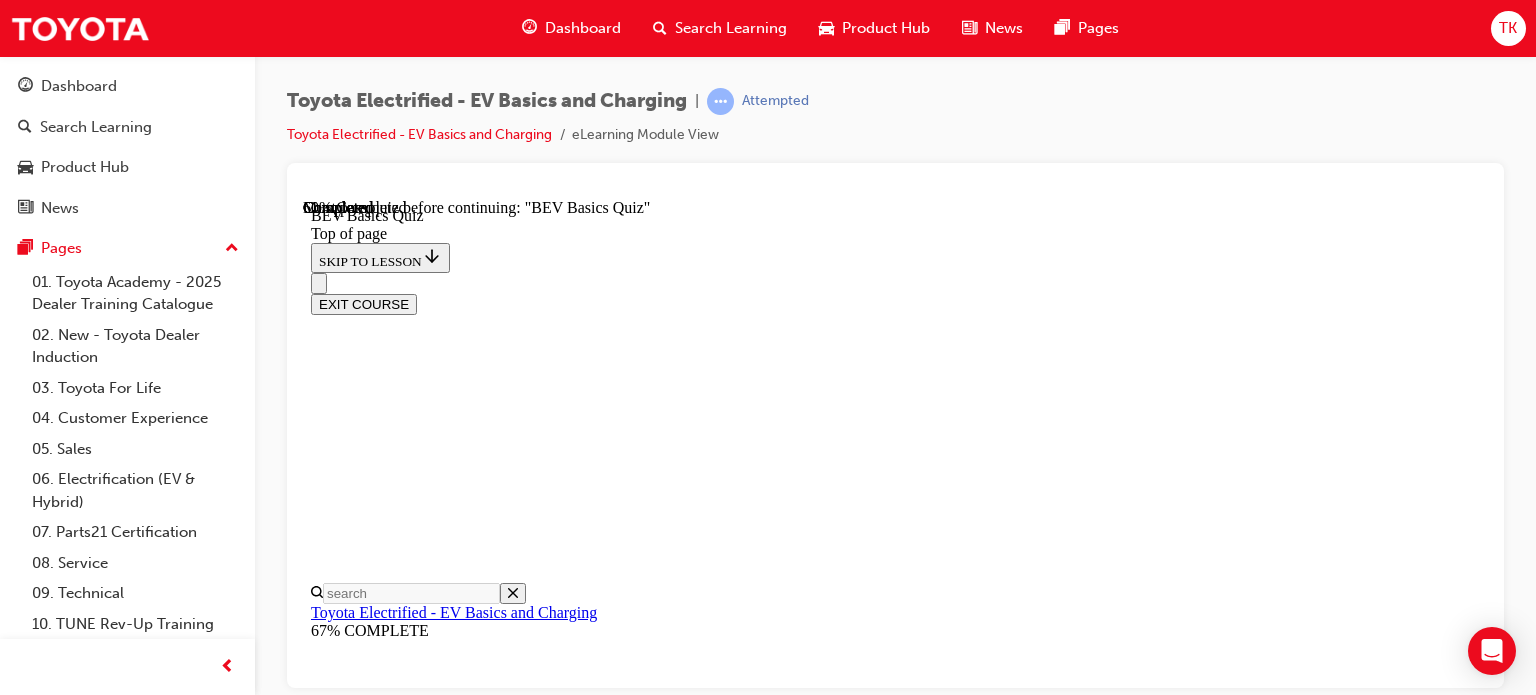 scroll, scrollTop: 360, scrollLeft: 0, axis: vertical 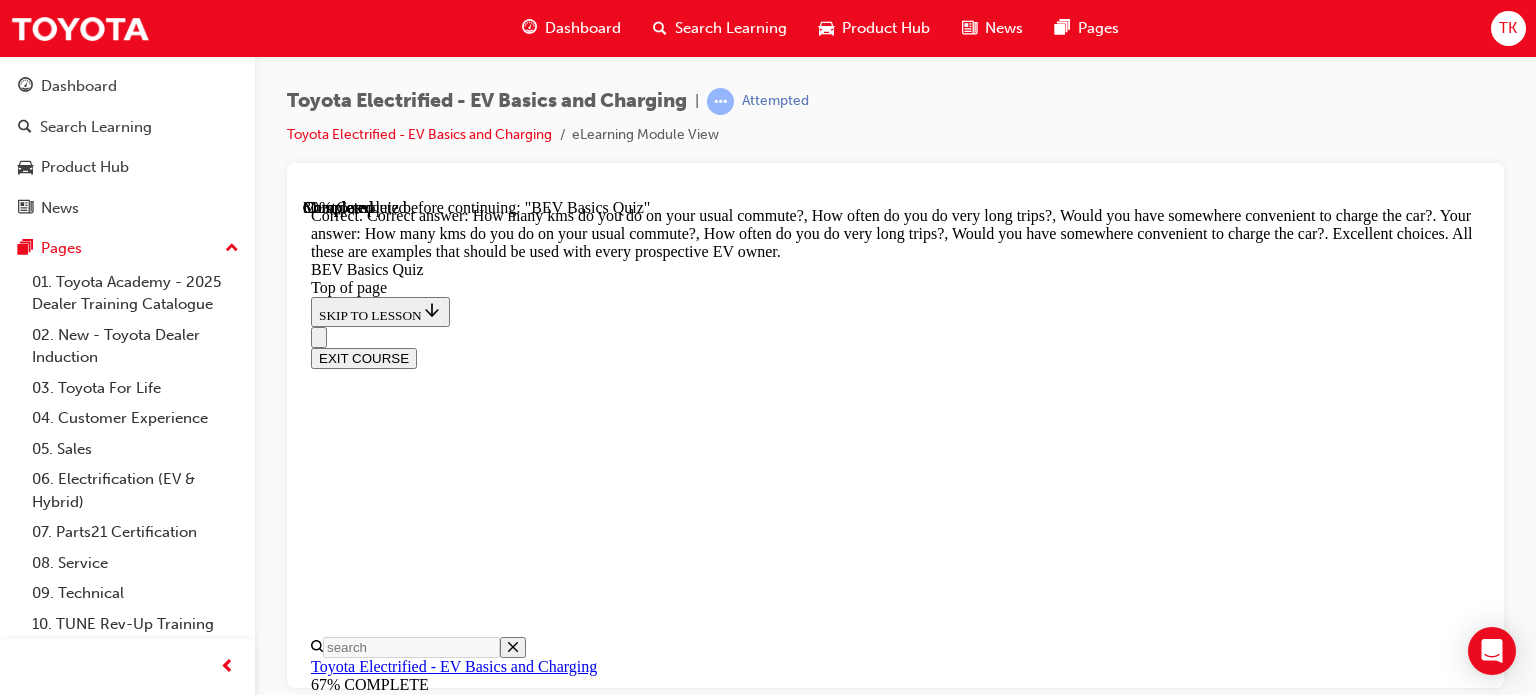 click on "NEXT" at bounding box center [337, 19638] 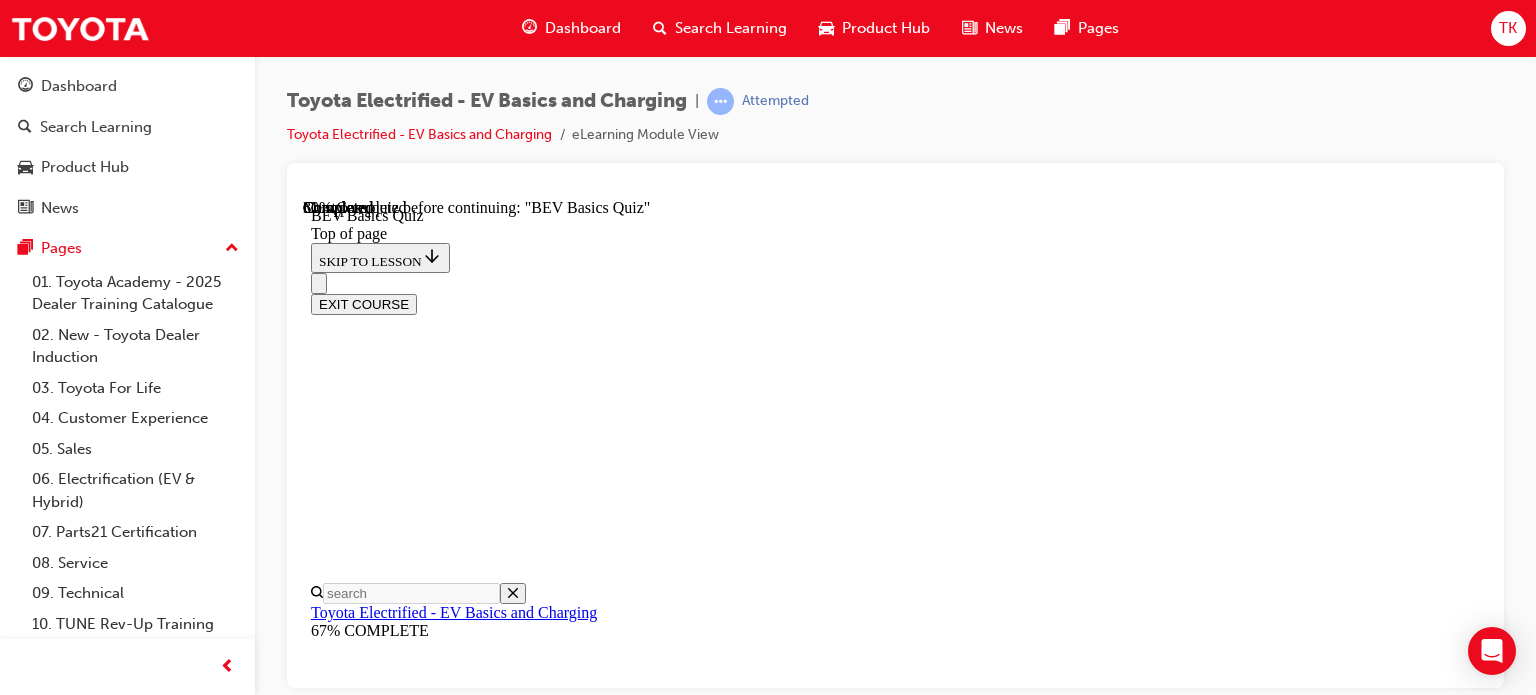 scroll, scrollTop: 461, scrollLeft: 0, axis: vertical 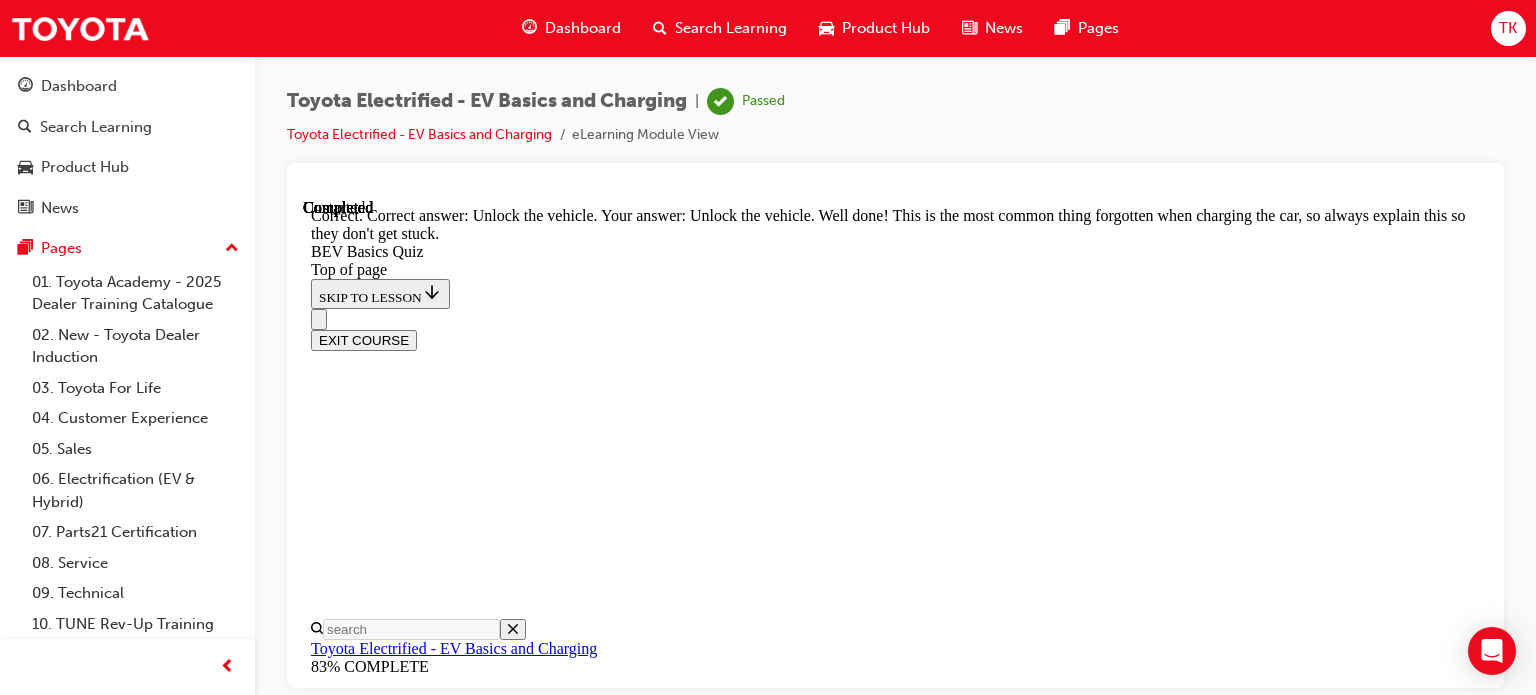 click on "NEXT" at bounding box center [337, 19605] 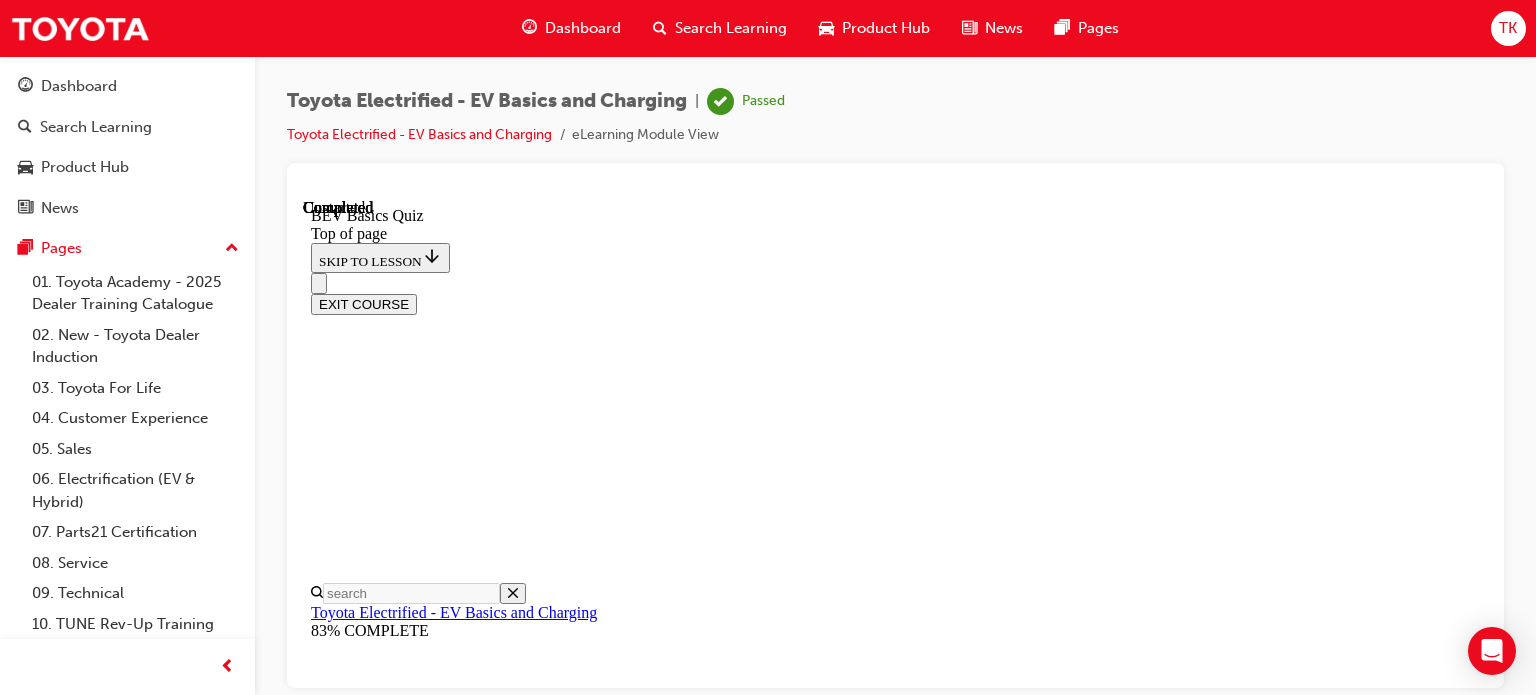 scroll, scrollTop: 592, scrollLeft: 0, axis: vertical 